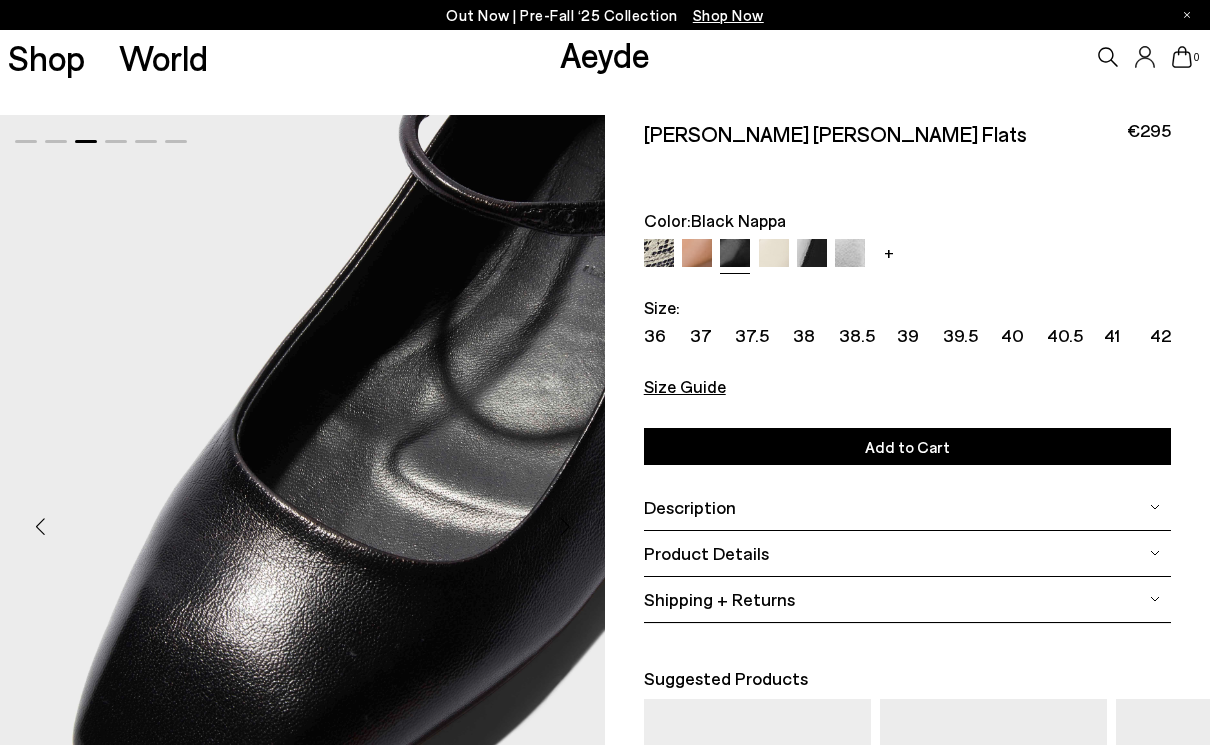 scroll, scrollTop: 0, scrollLeft: 0, axis: both 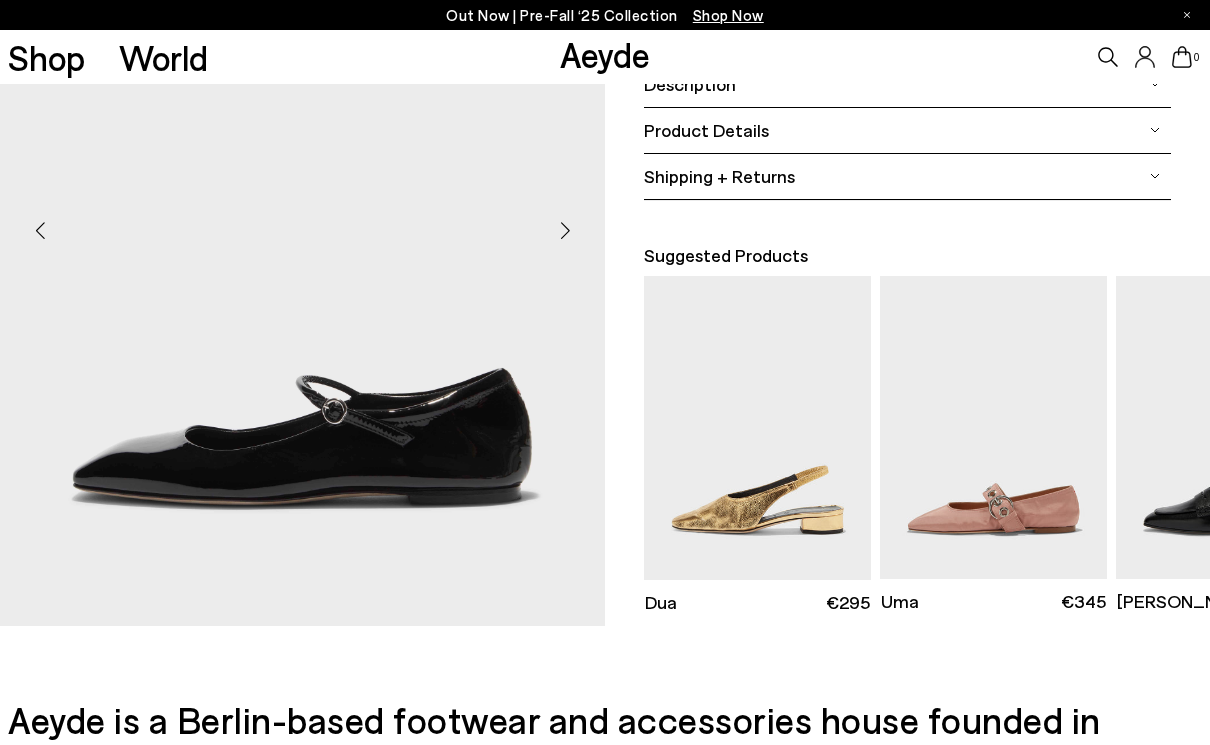 click at bounding box center (565, 230) 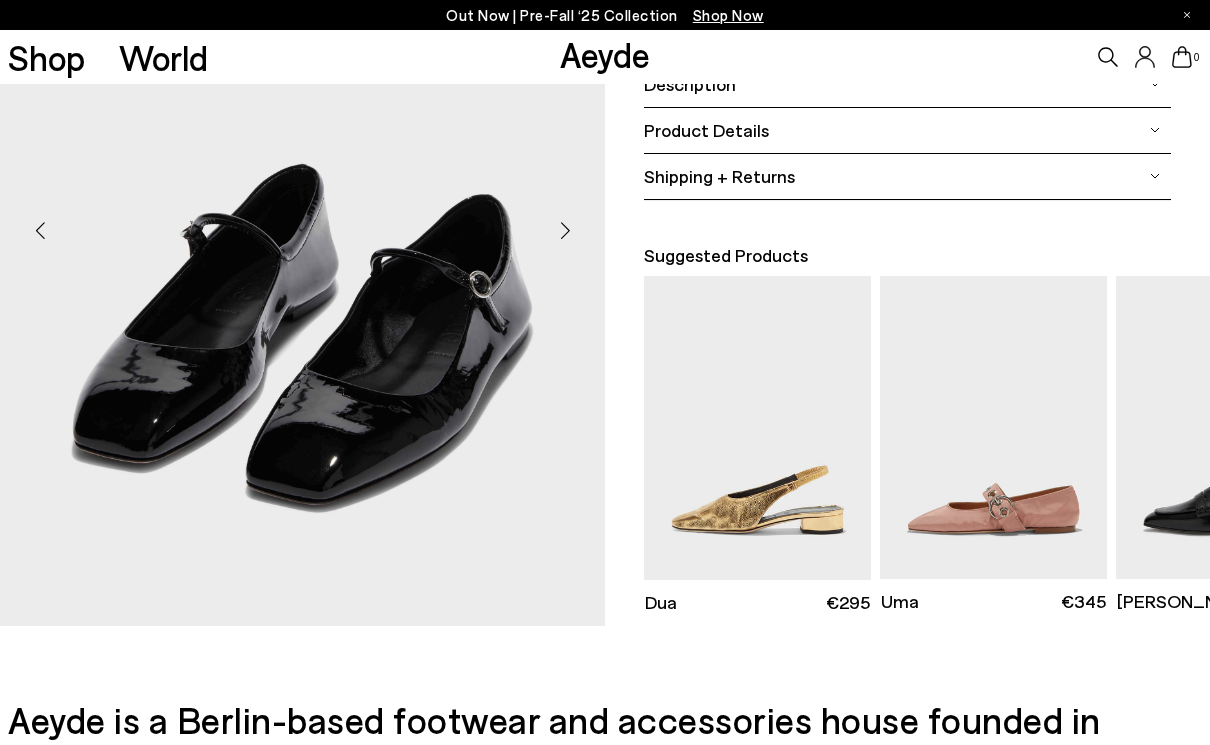click at bounding box center [565, 230] 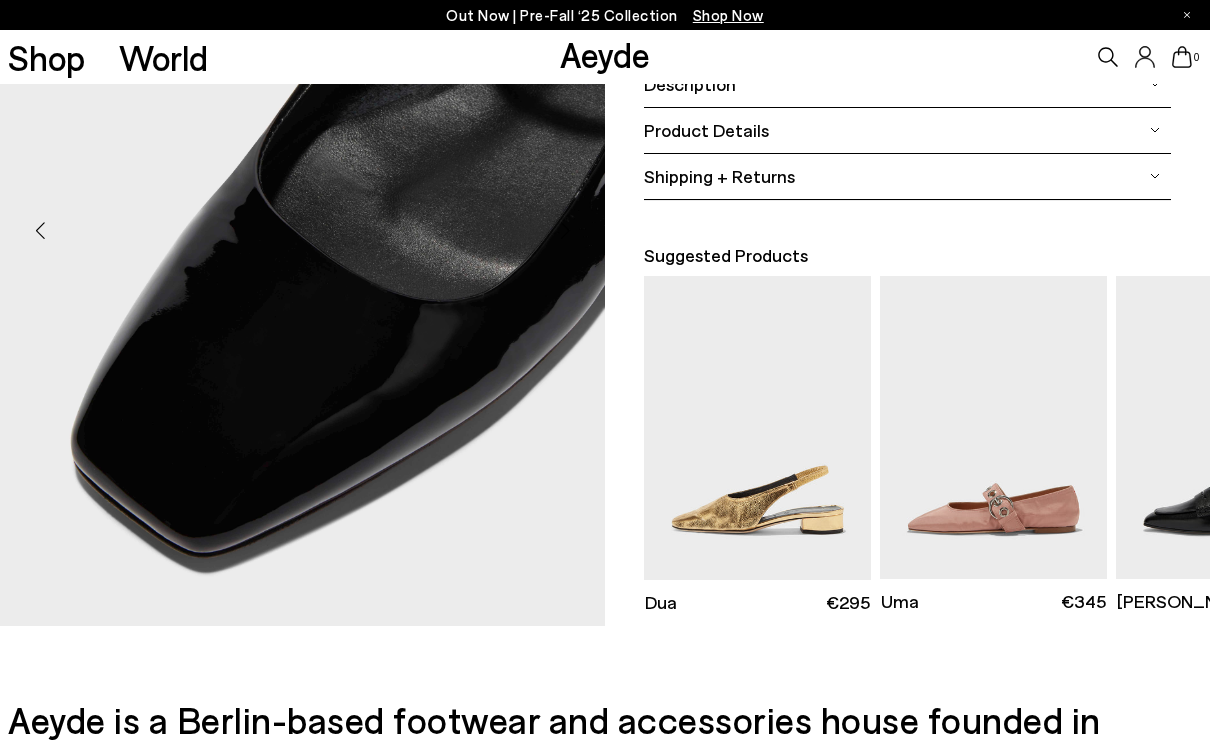 click at bounding box center (565, 230) 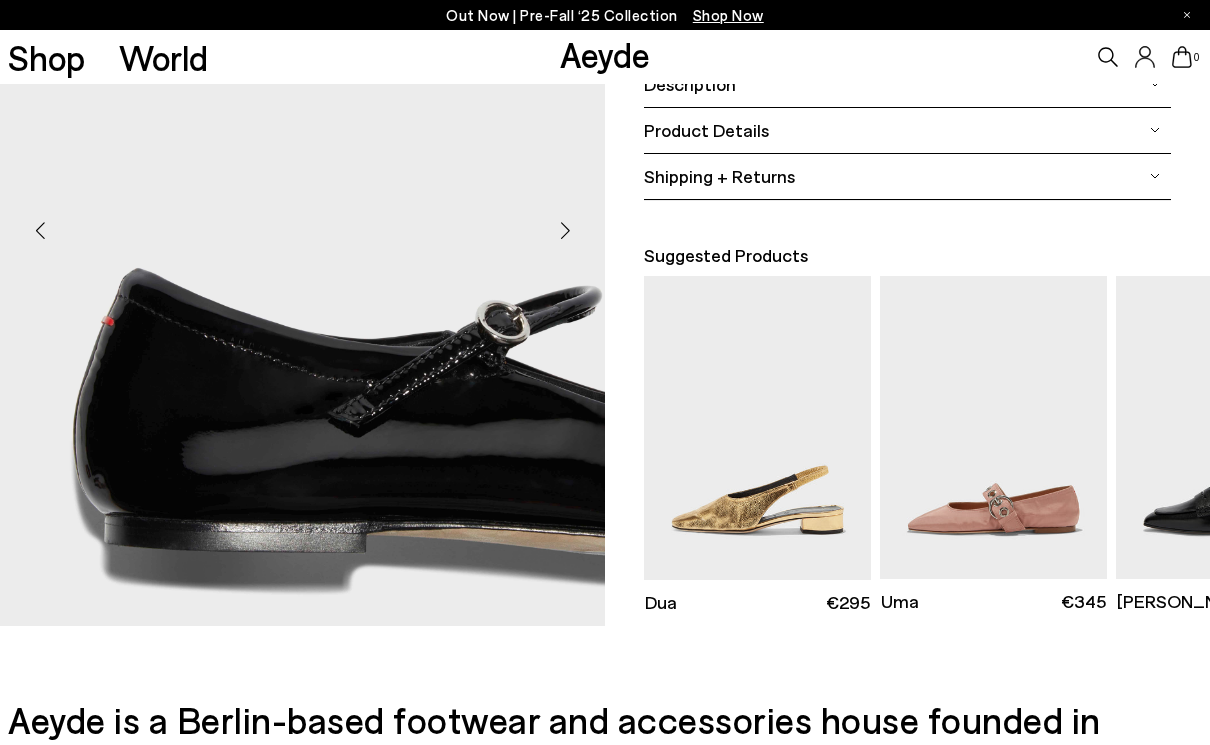 click at bounding box center (565, 230) 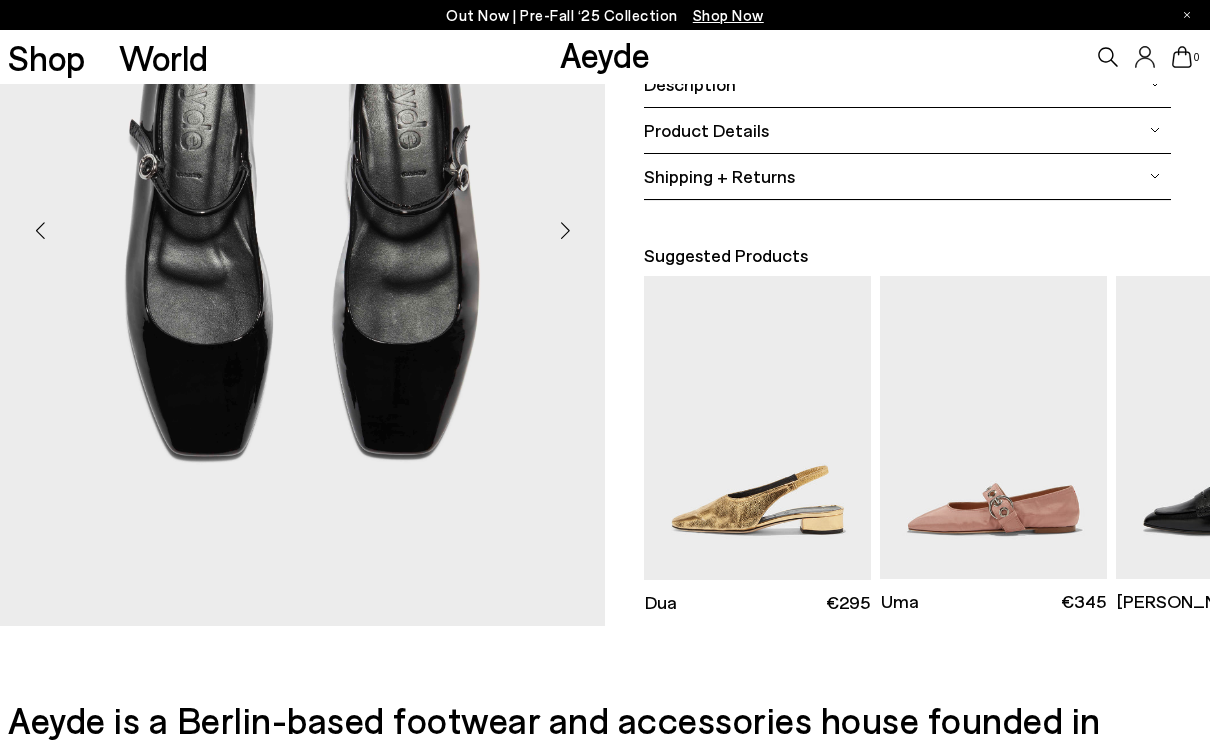 click at bounding box center (565, 230) 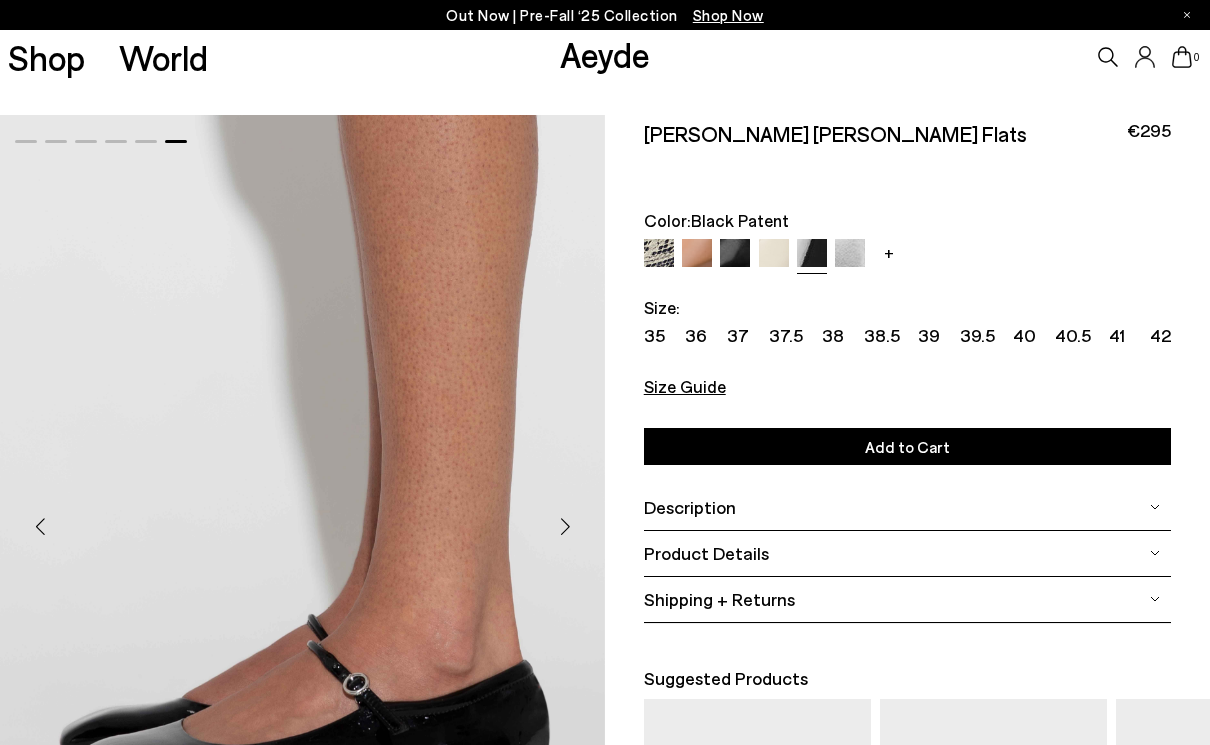 scroll, scrollTop: 0, scrollLeft: 0, axis: both 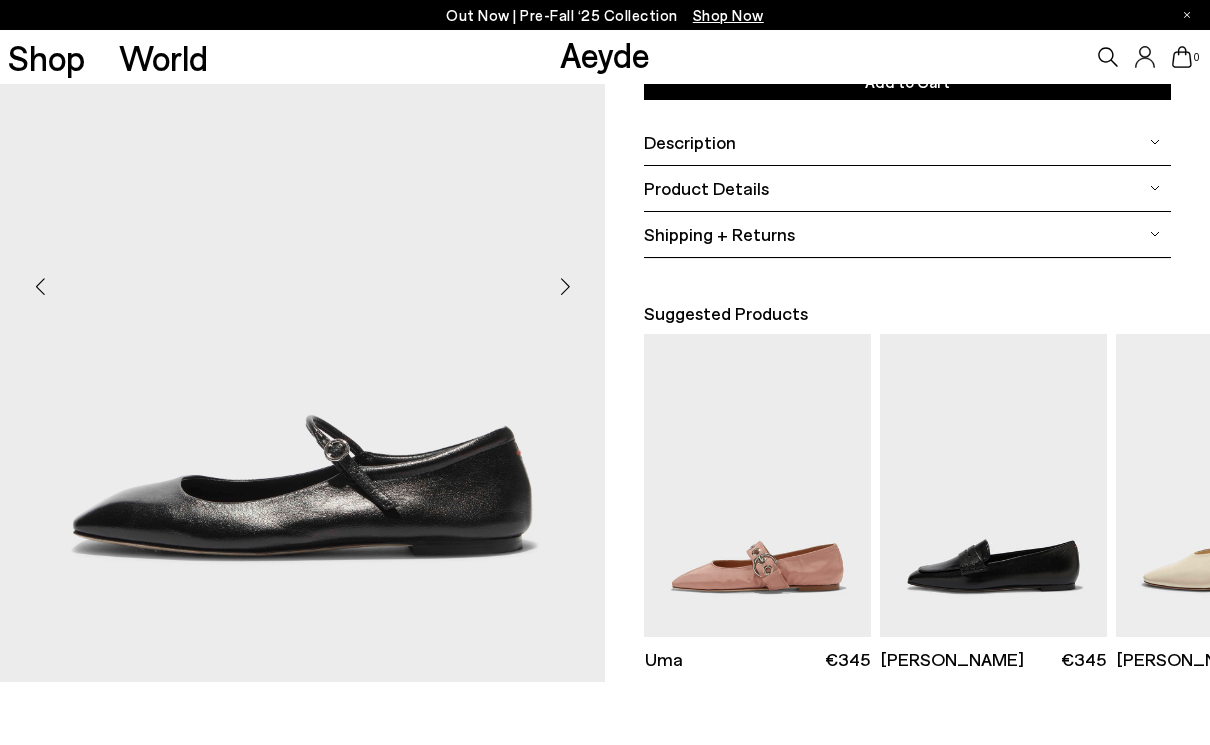 click at bounding box center (565, 286) 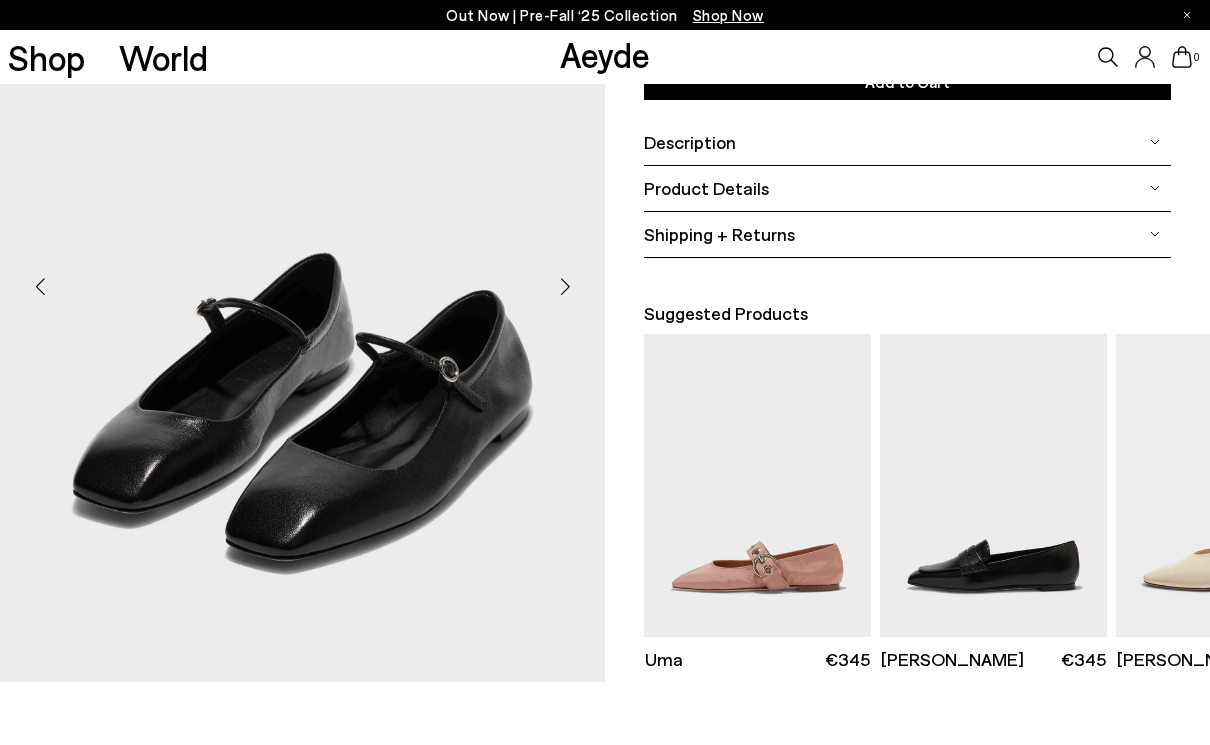 click at bounding box center (565, 286) 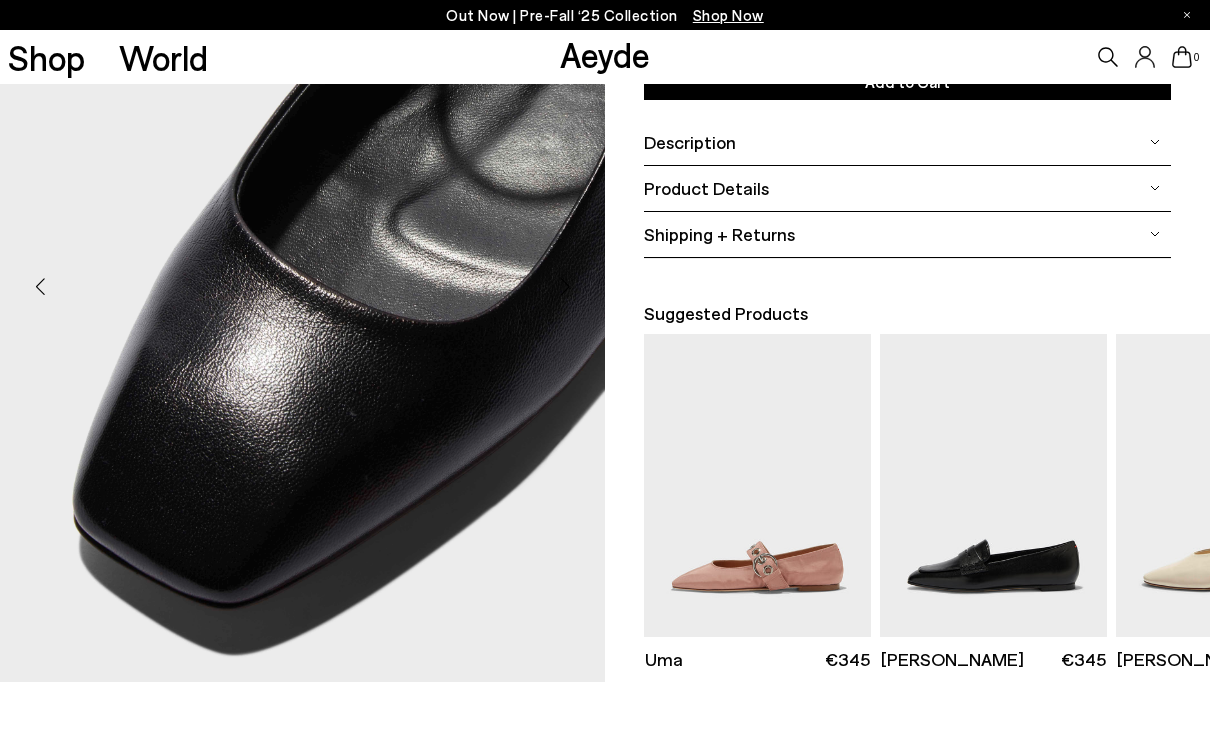 click at bounding box center [565, 286] 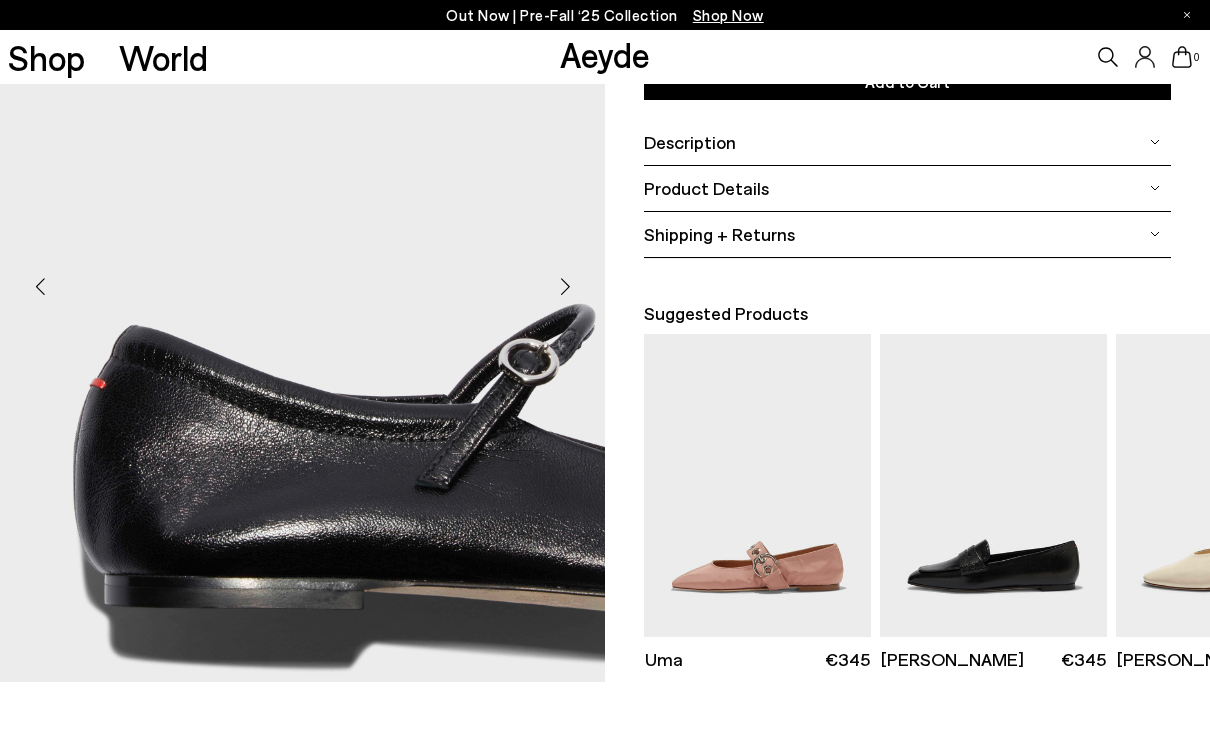 click at bounding box center (565, 286) 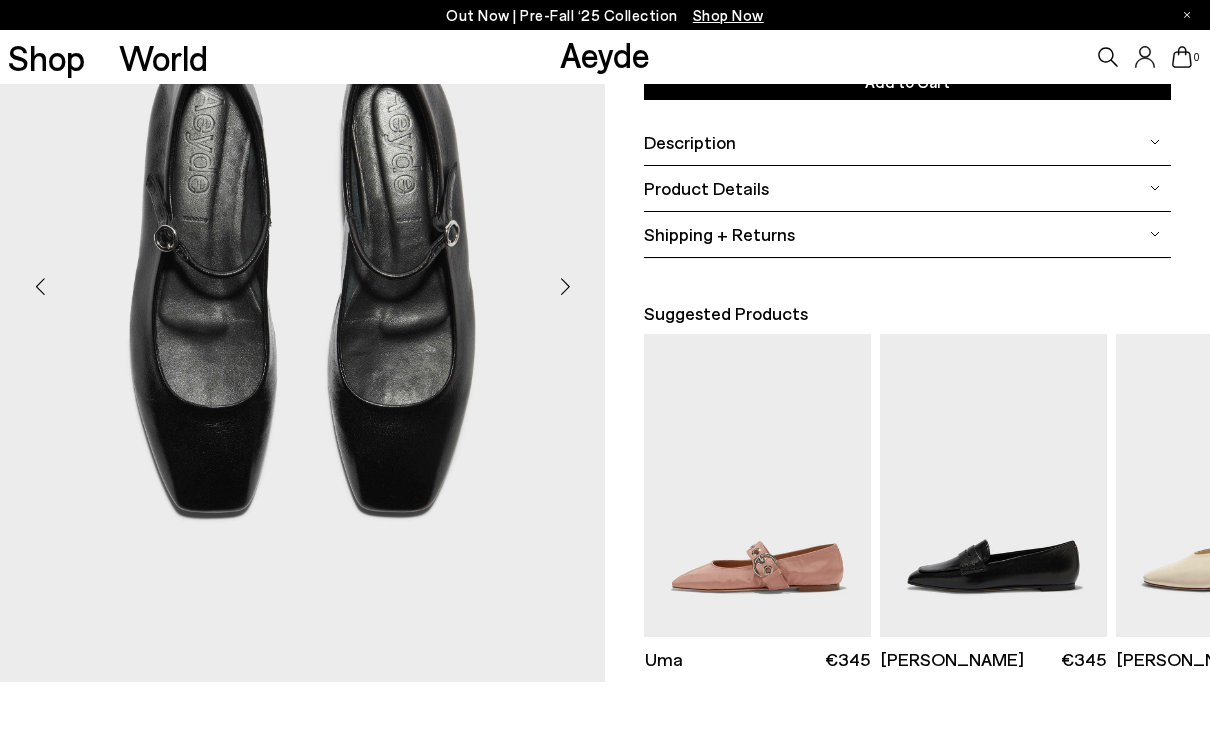 click at bounding box center [565, 286] 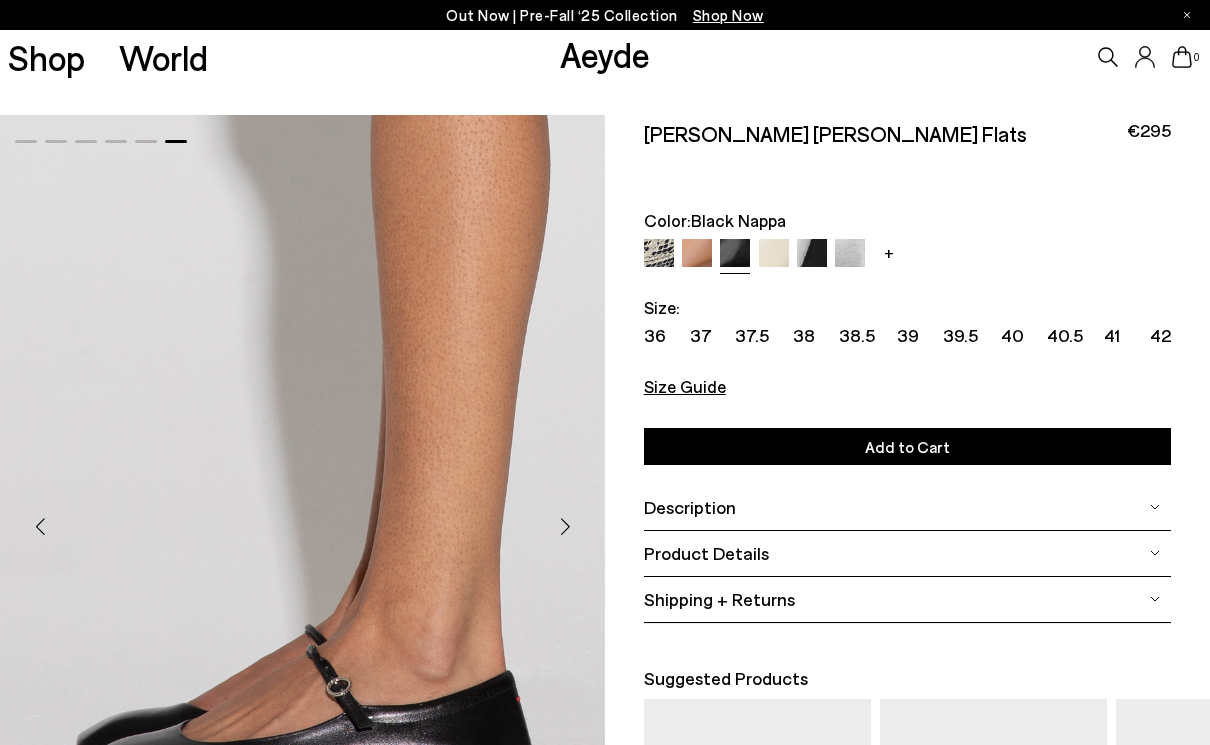 scroll, scrollTop: 0, scrollLeft: 0, axis: both 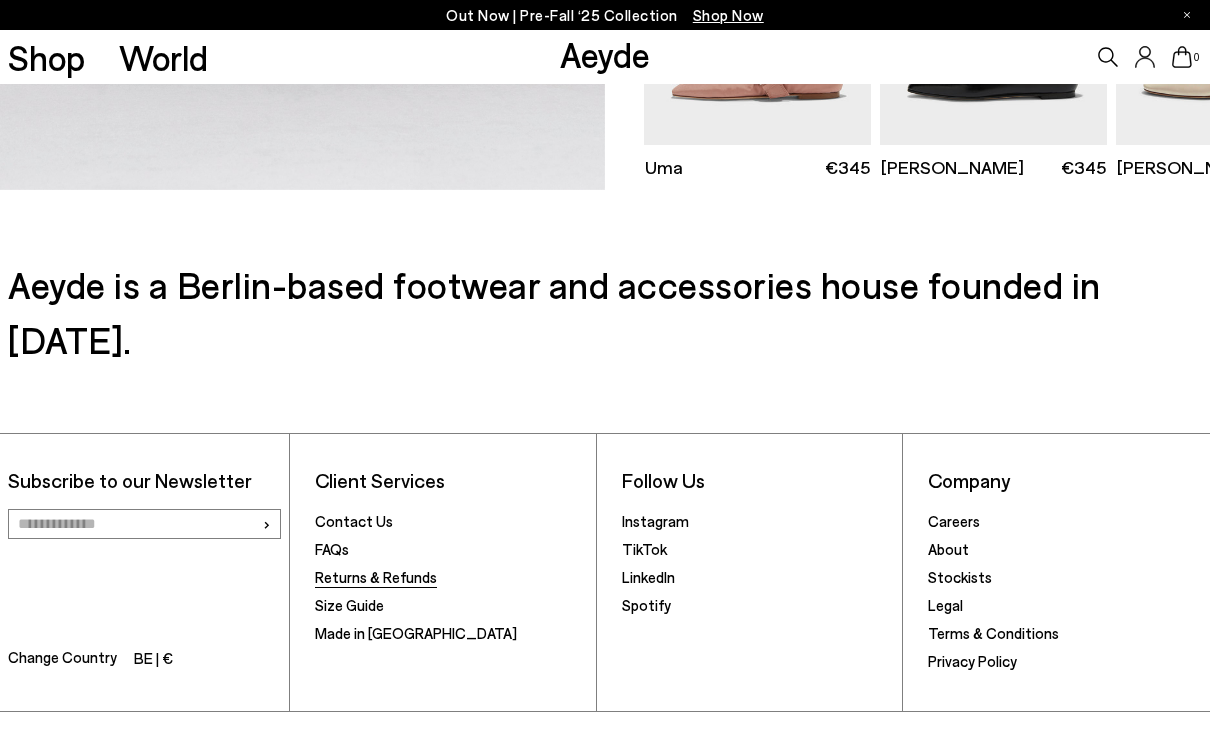 click on "Returns & Refunds" at bounding box center (376, 577) 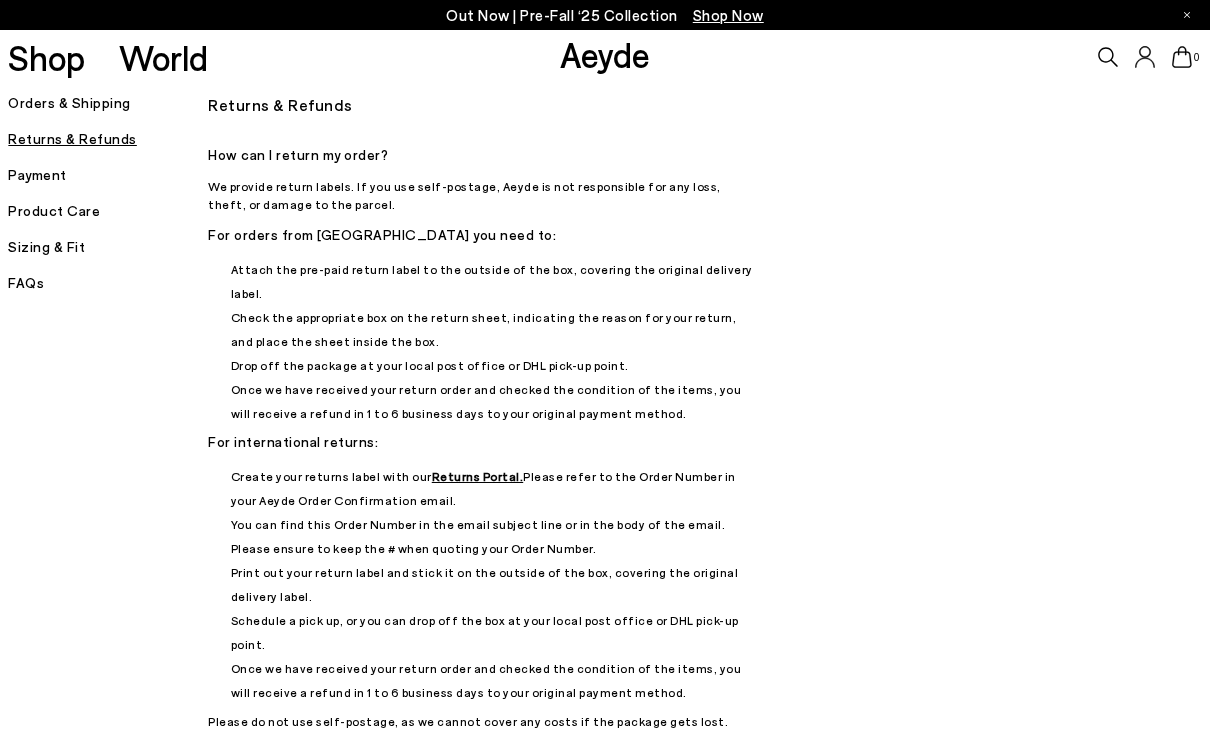 scroll, scrollTop: 0, scrollLeft: 0, axis: both 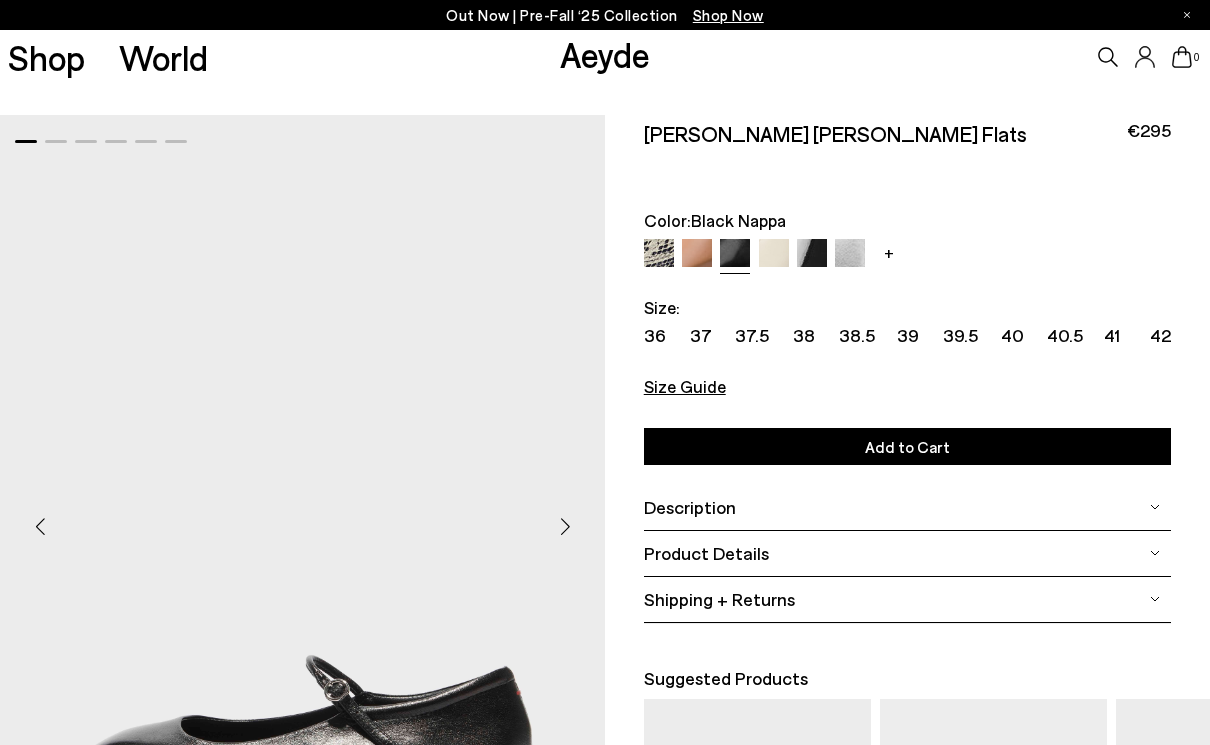 click on "Aeyde" at bounding box center (605, 54) 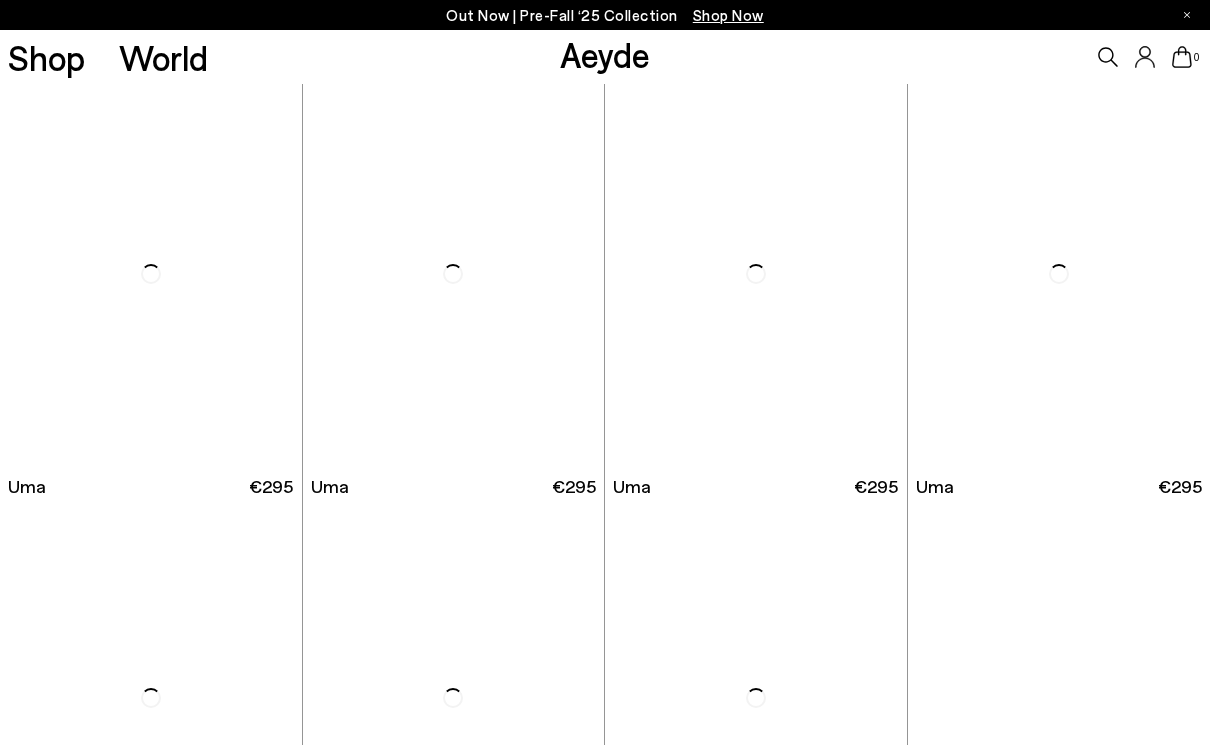 scroll, scrollTop: 0, scrollLeft: 0, axis: both 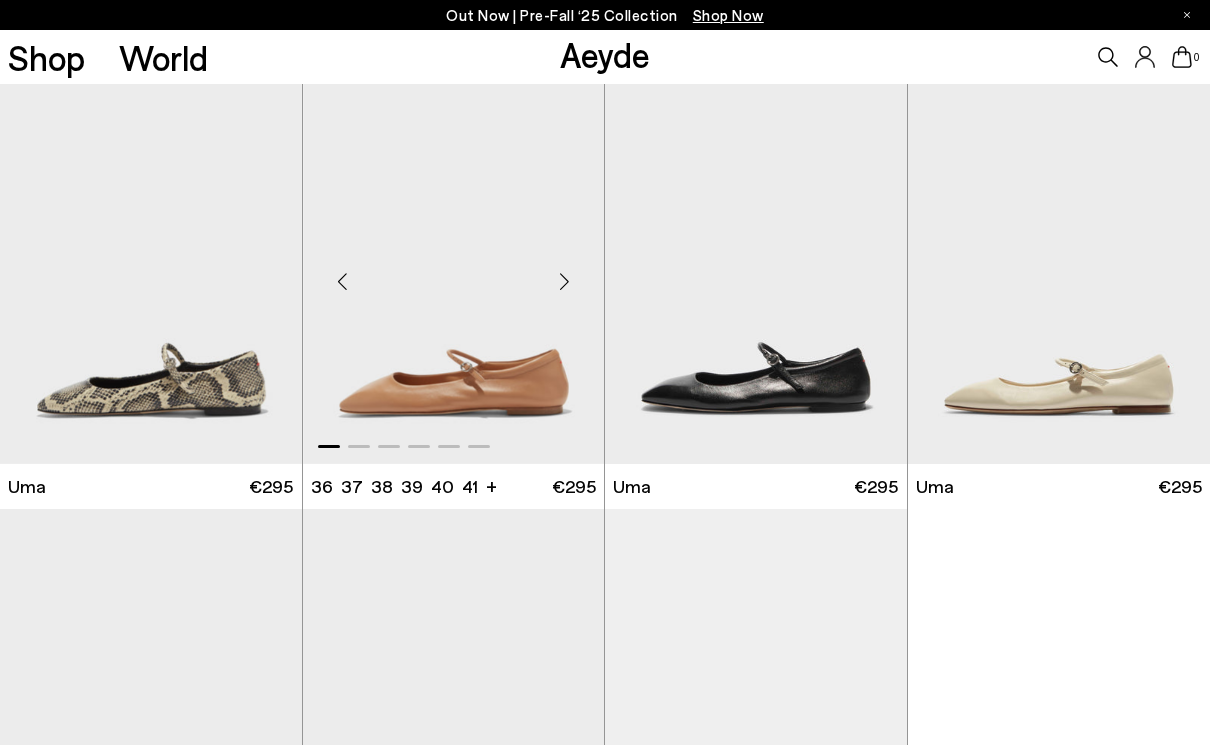 click at bounding box center (454, 273) 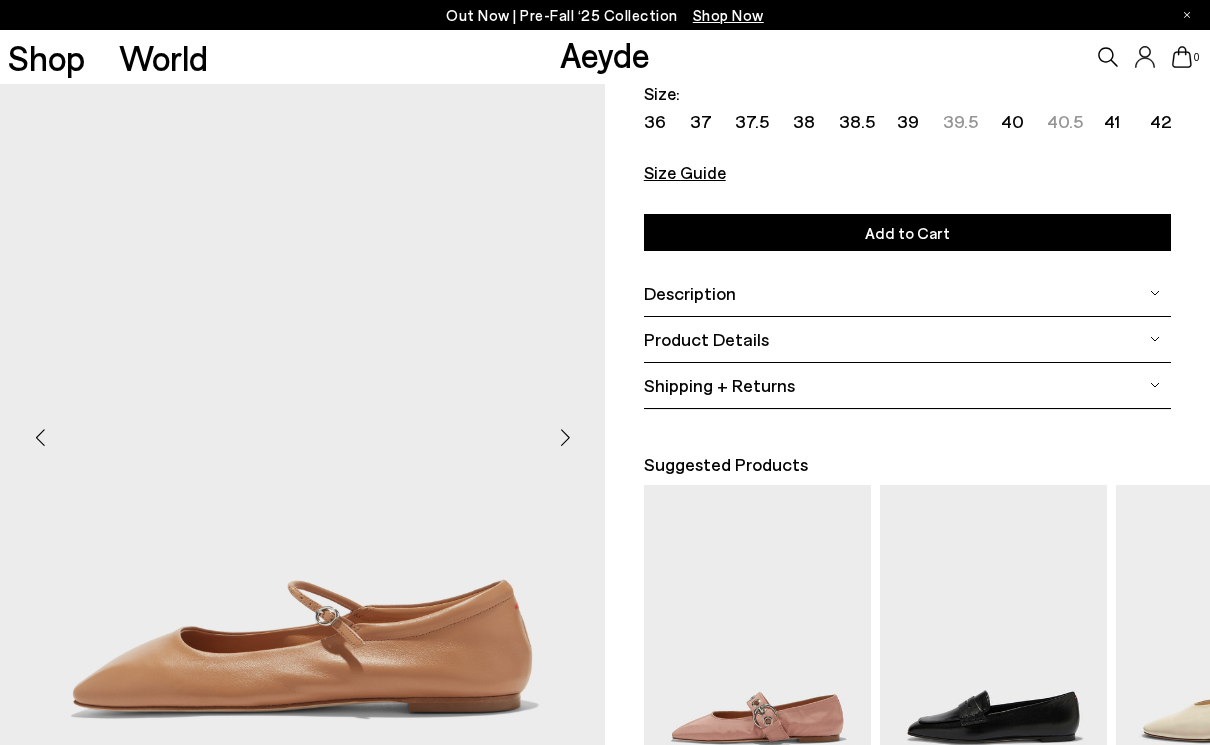 scroll, scrollTop: 237, scrollLeft: 0, axis: vertical 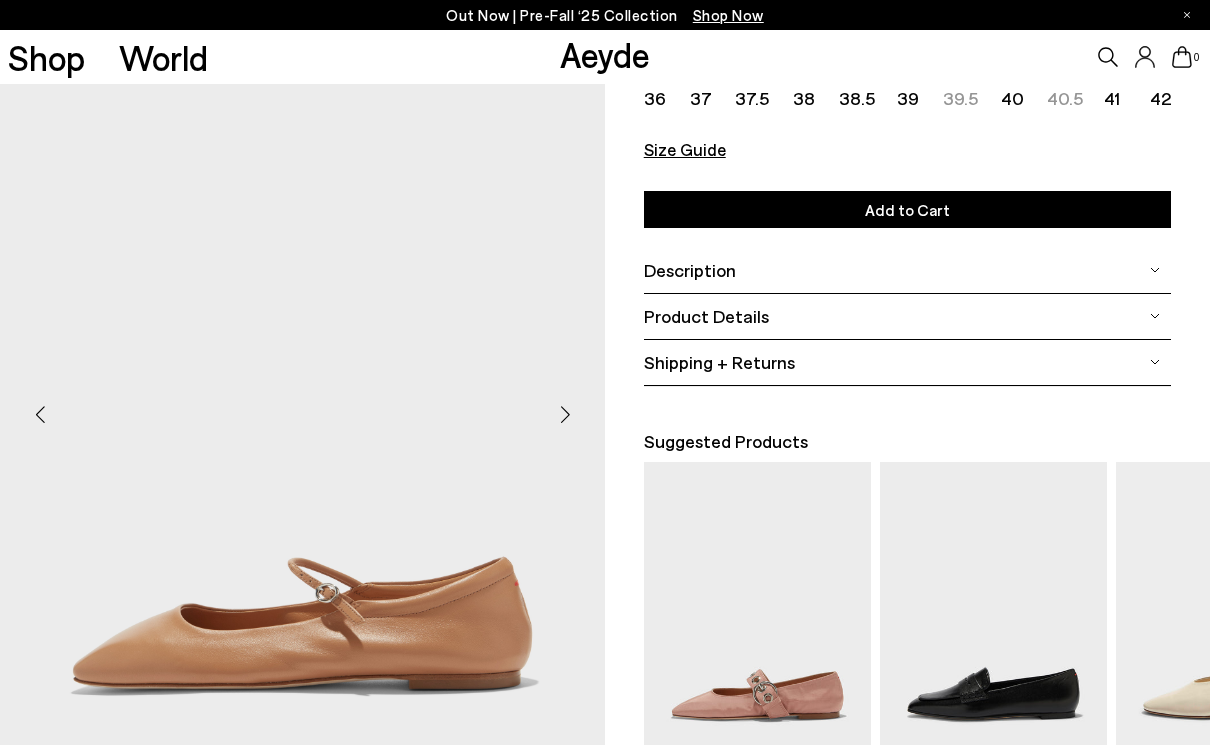 click at bounding box center [565, 414] 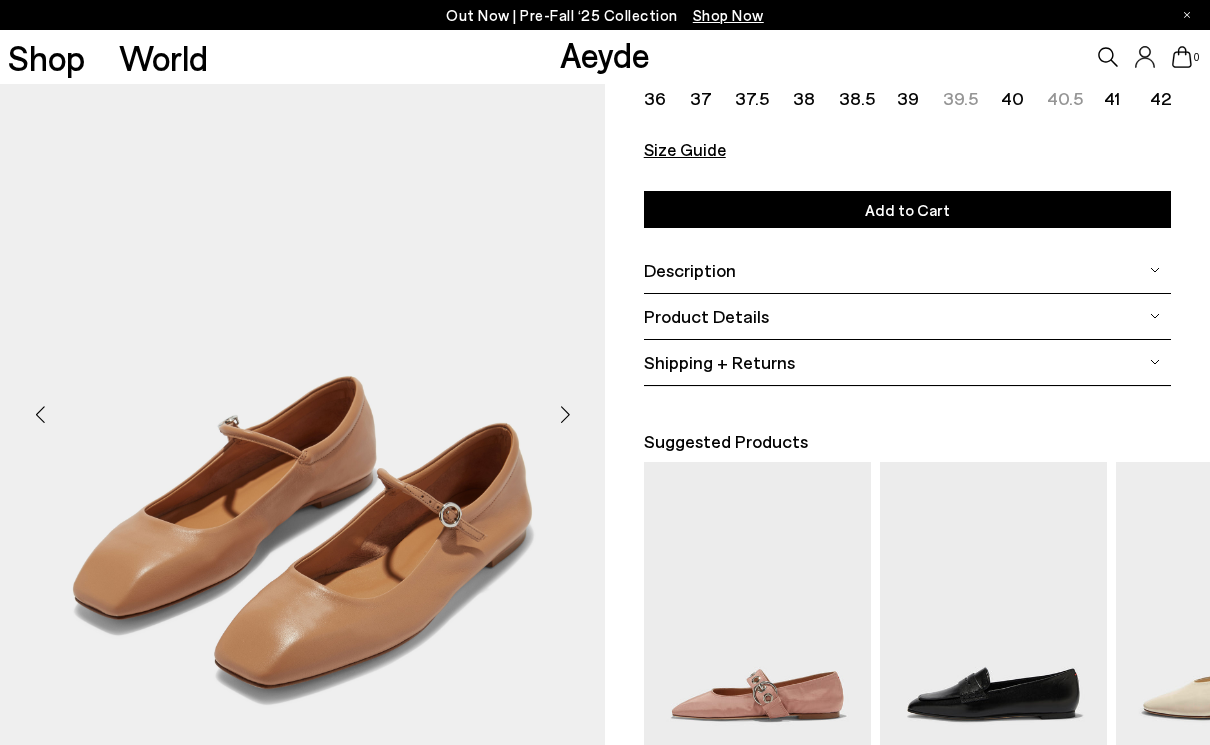 click at bounding box center (565, 414) 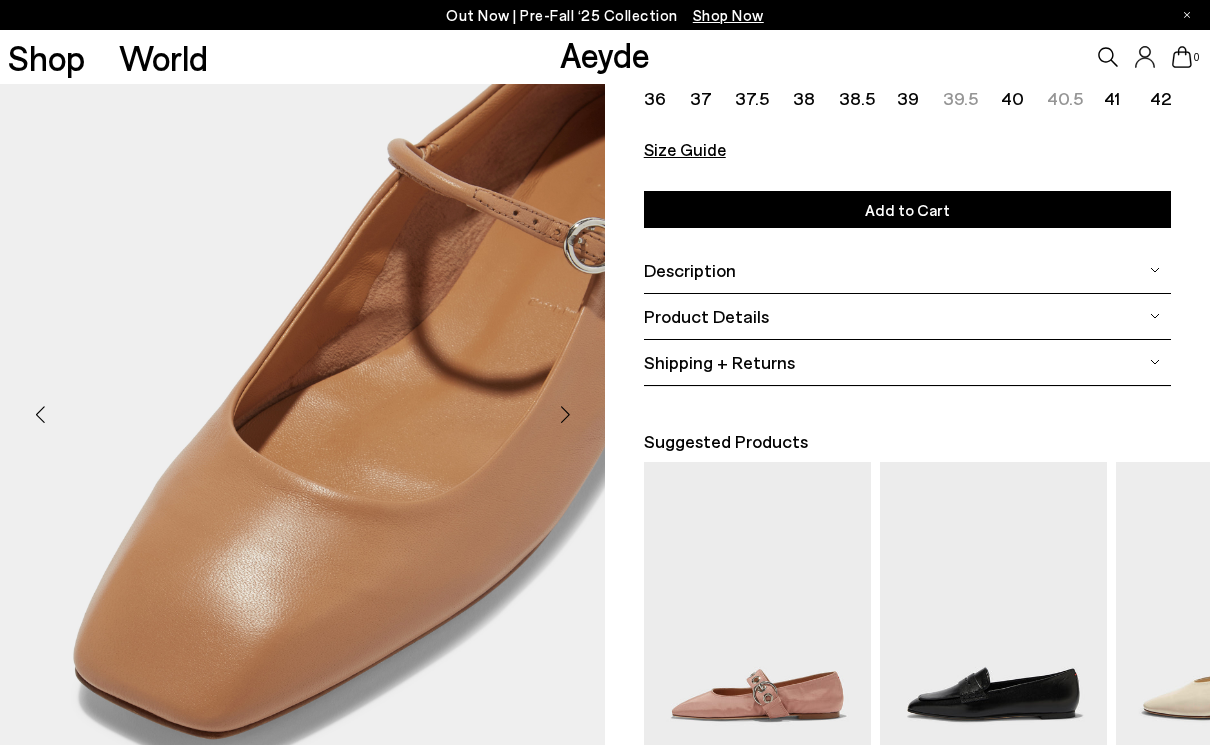click at bounding box center (565, 414) 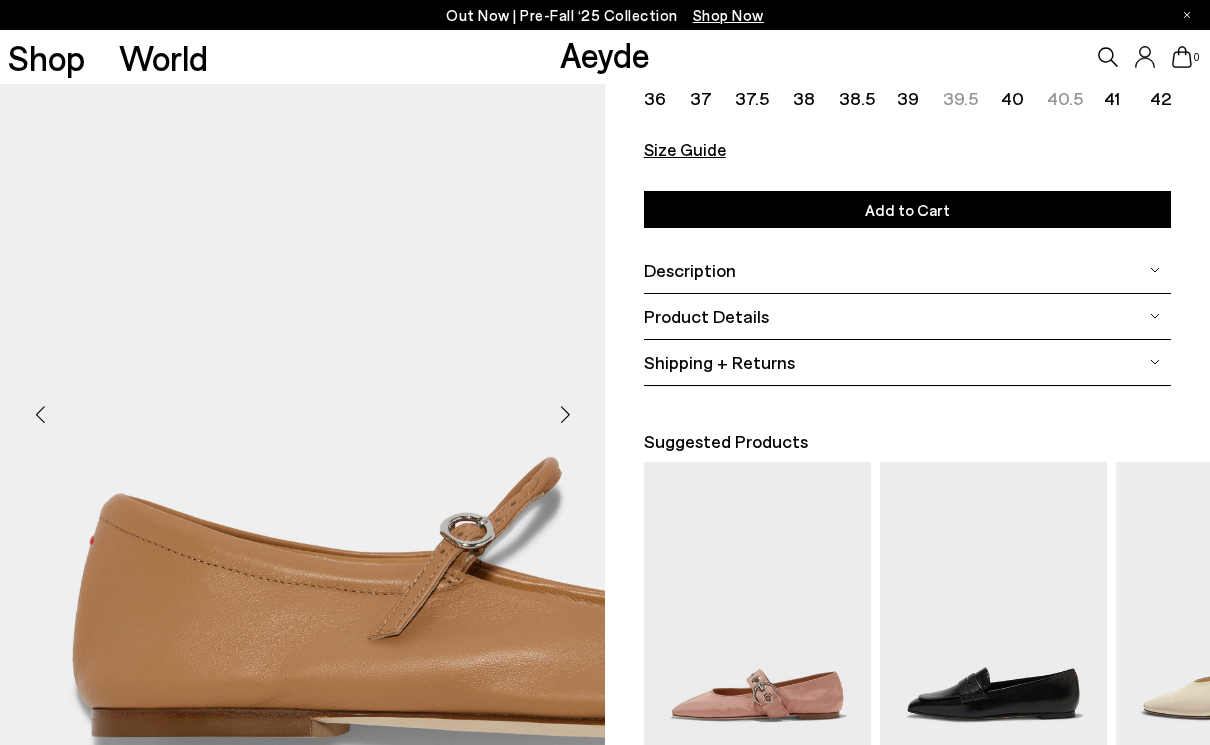 click at bounding box center [565, 414] 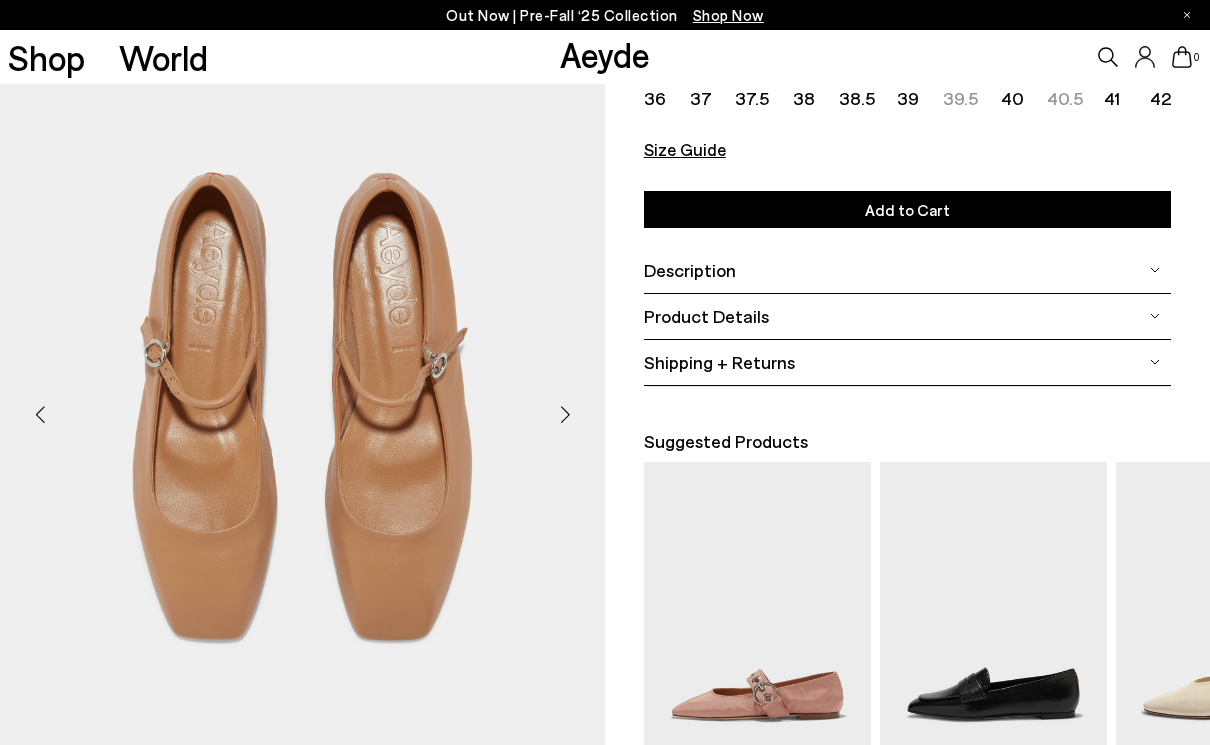 click at bounding box center [565, 414] 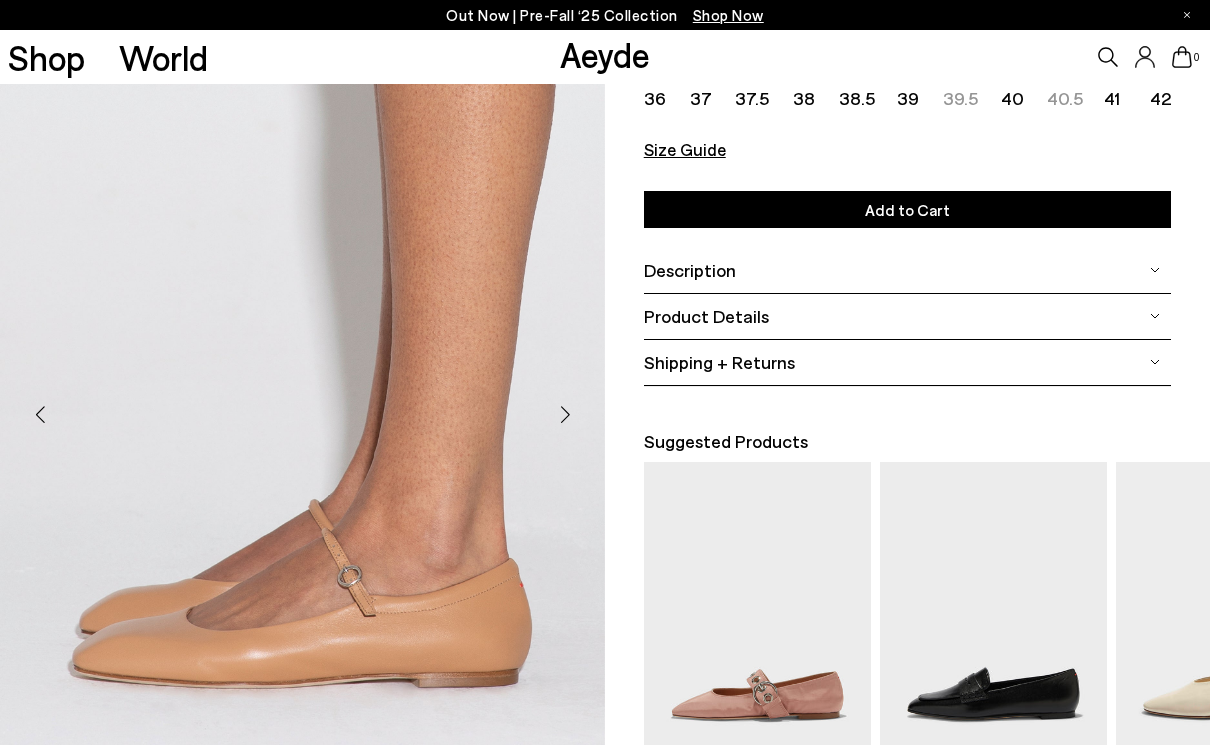 click at bounding box center [565, 414] 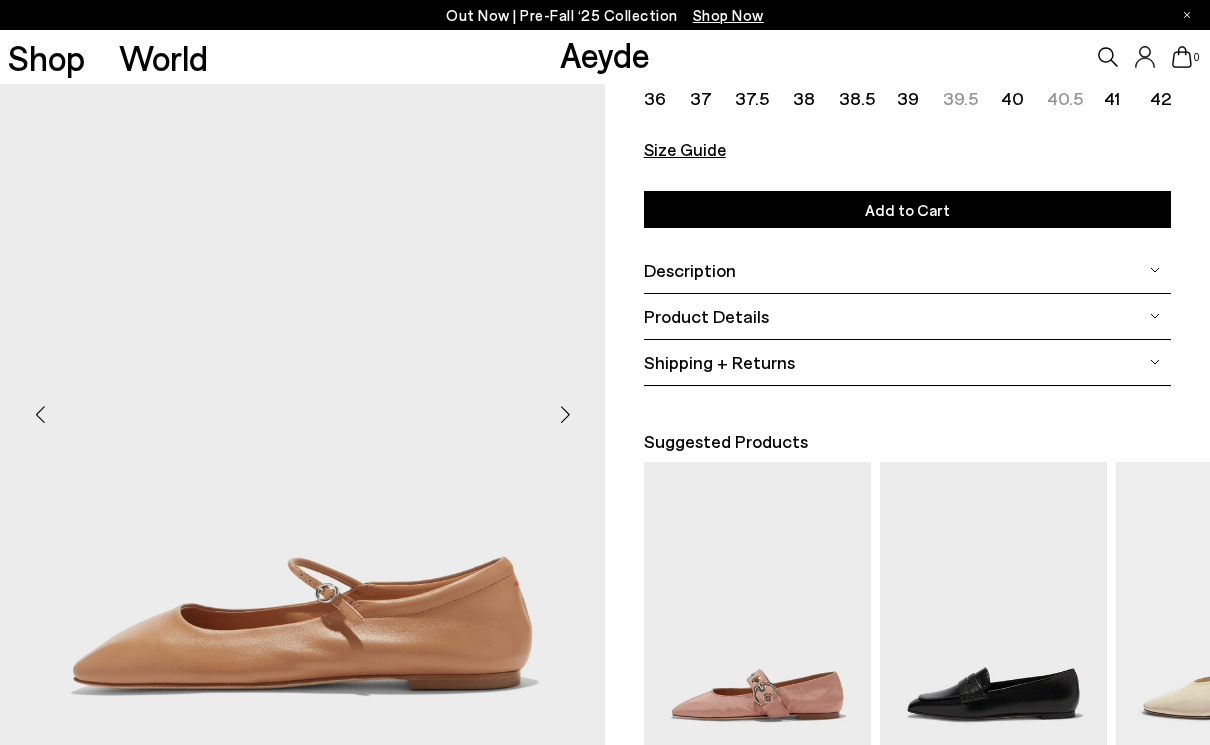 click at bounding box center [565, 414] 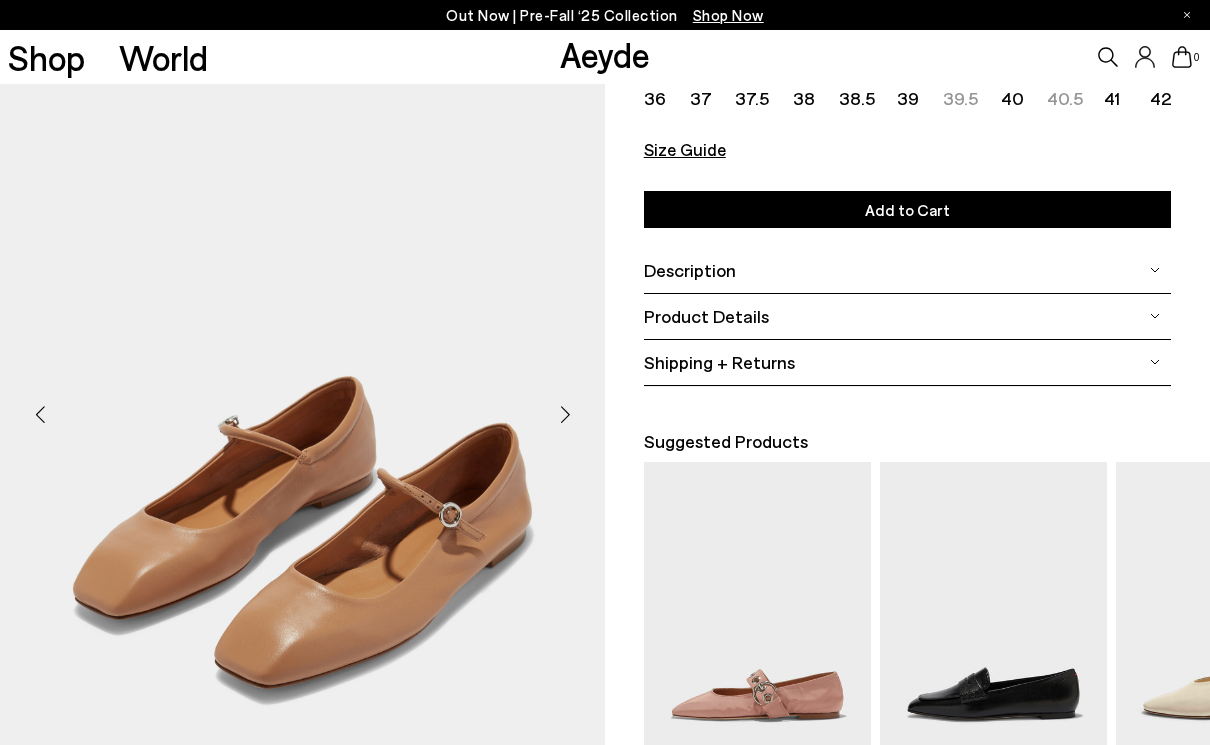 click at bounding box center (565, 414) 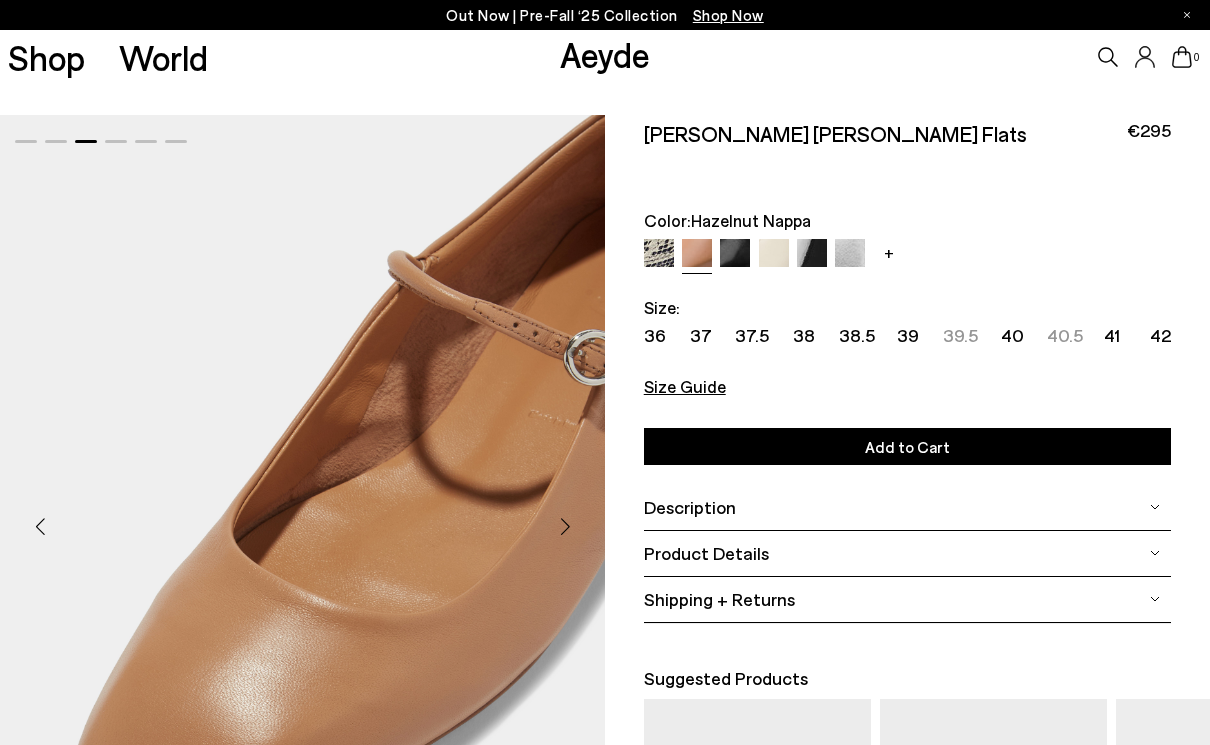 scroll, scrollTop: 0, scrollLeft: 0, axis: both 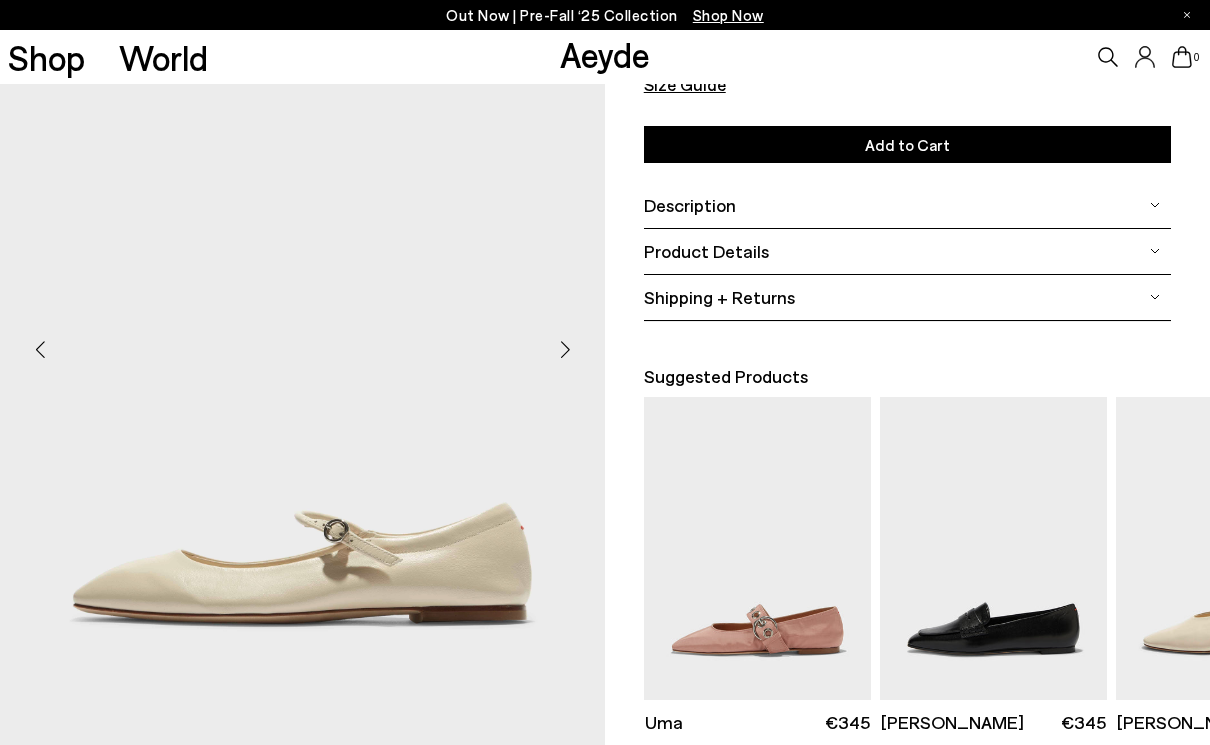 click at bounding box center (565, 349) 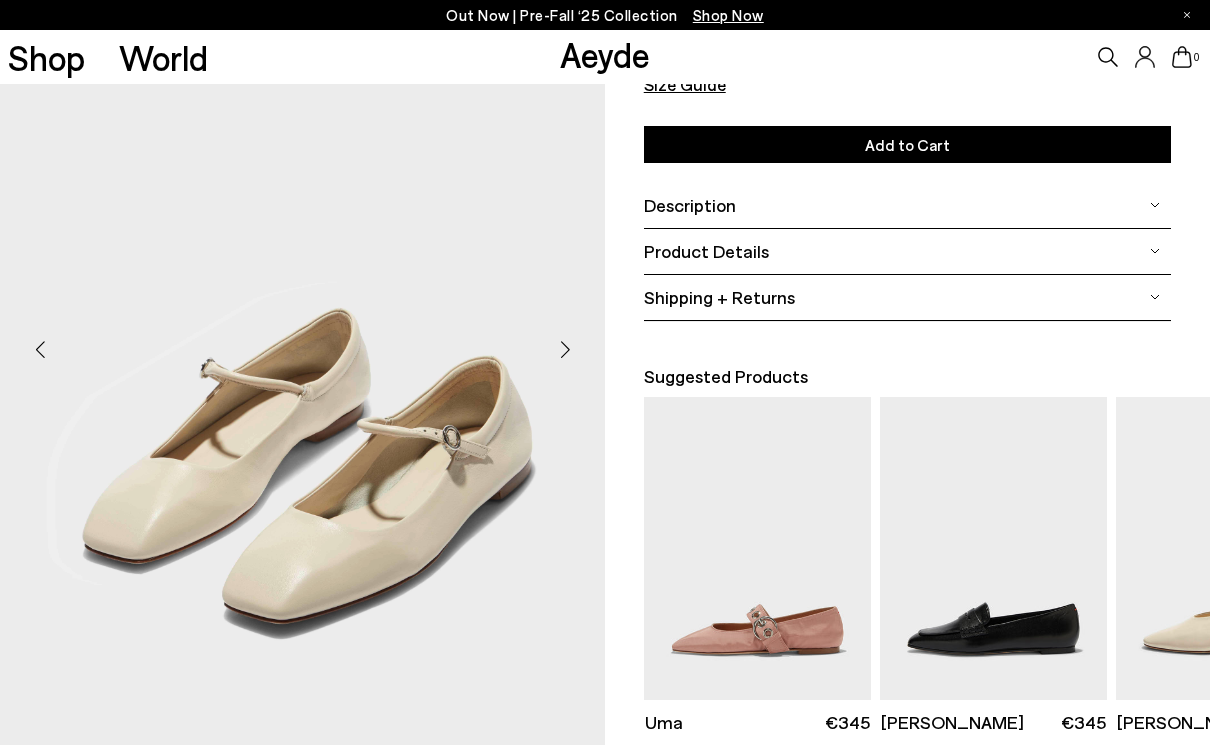 click on "Shipping + Returns" at bounding box center (719, 297) 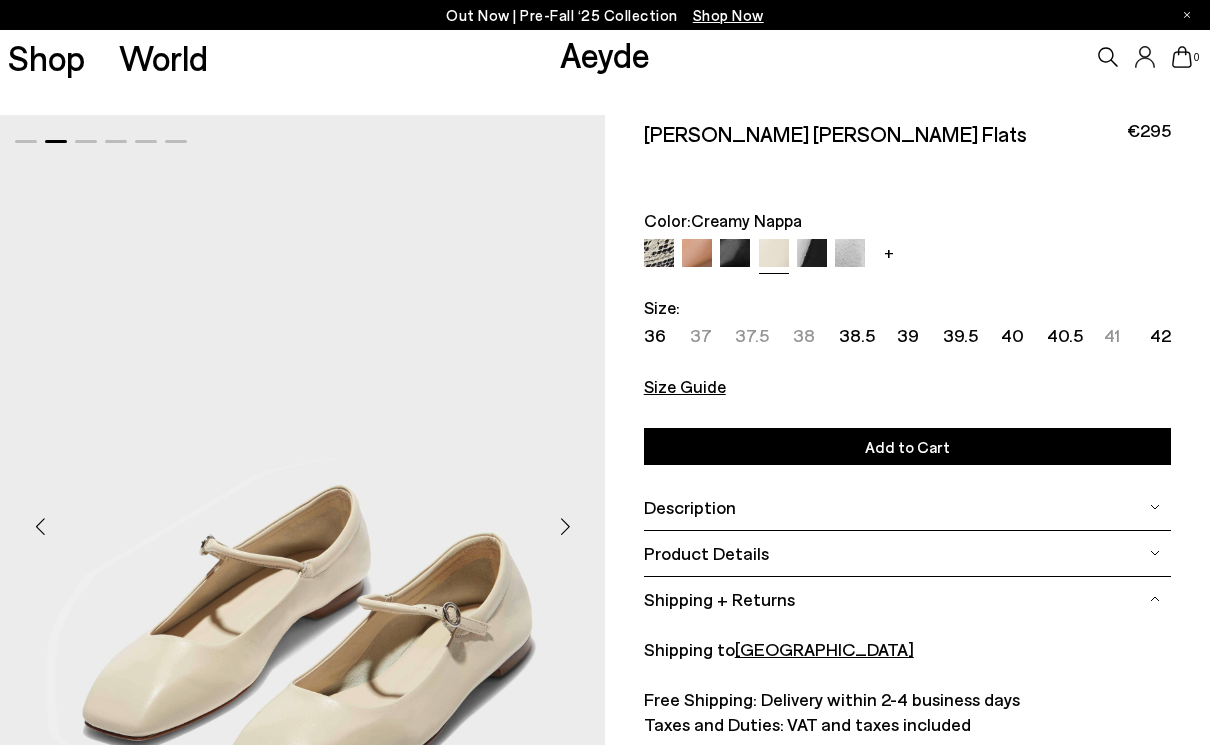scroll, scrollTop: 0, scrollLeft: 0, axis: both 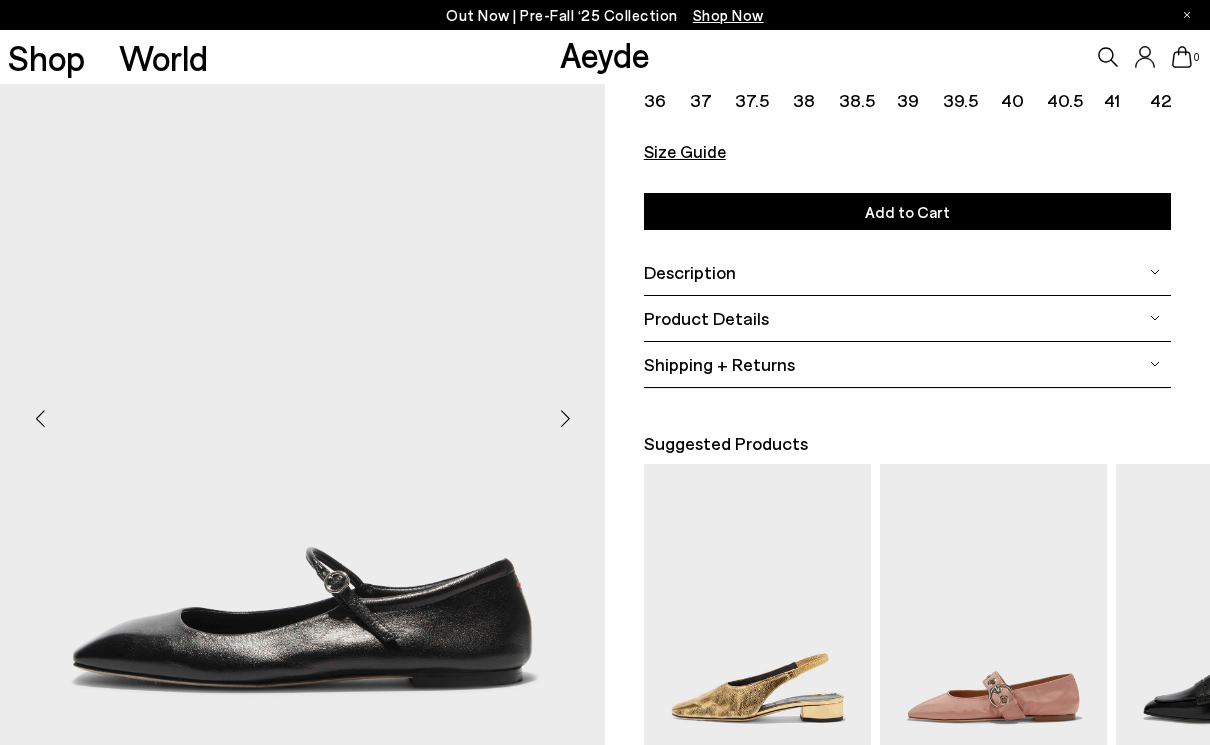 click at bounding box center [565, 418] 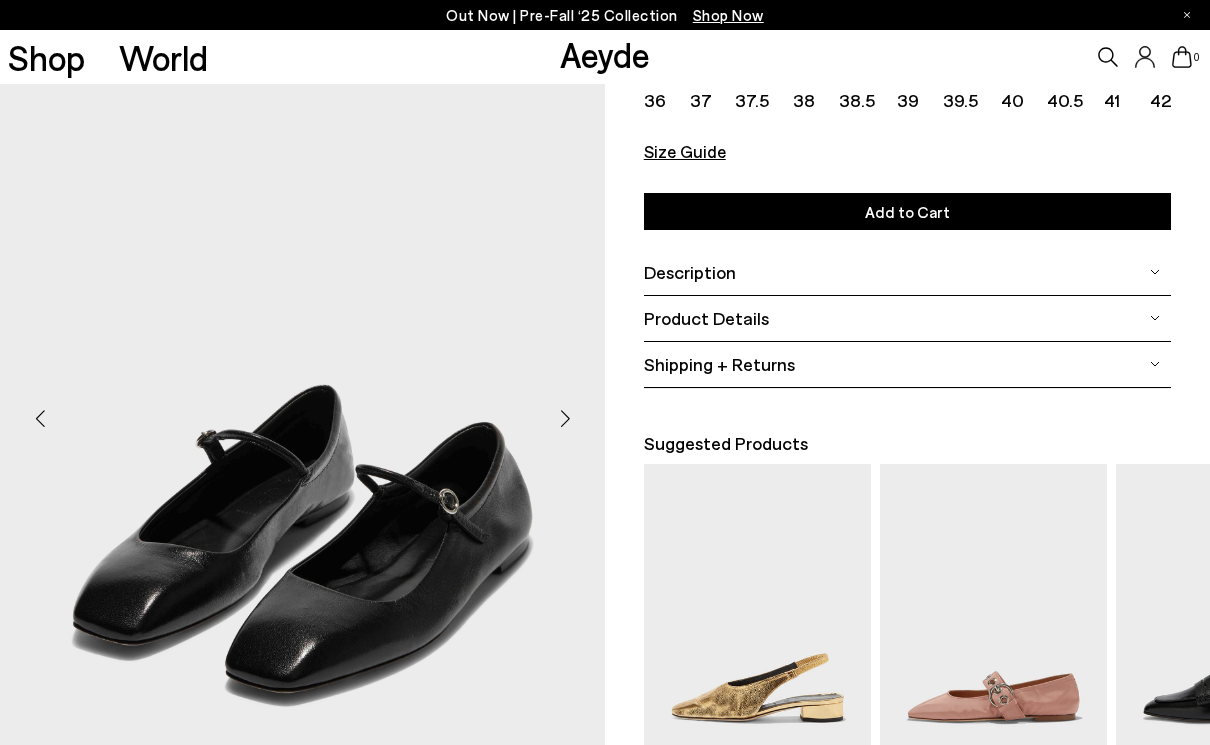 click at bounding box center (565, 418) 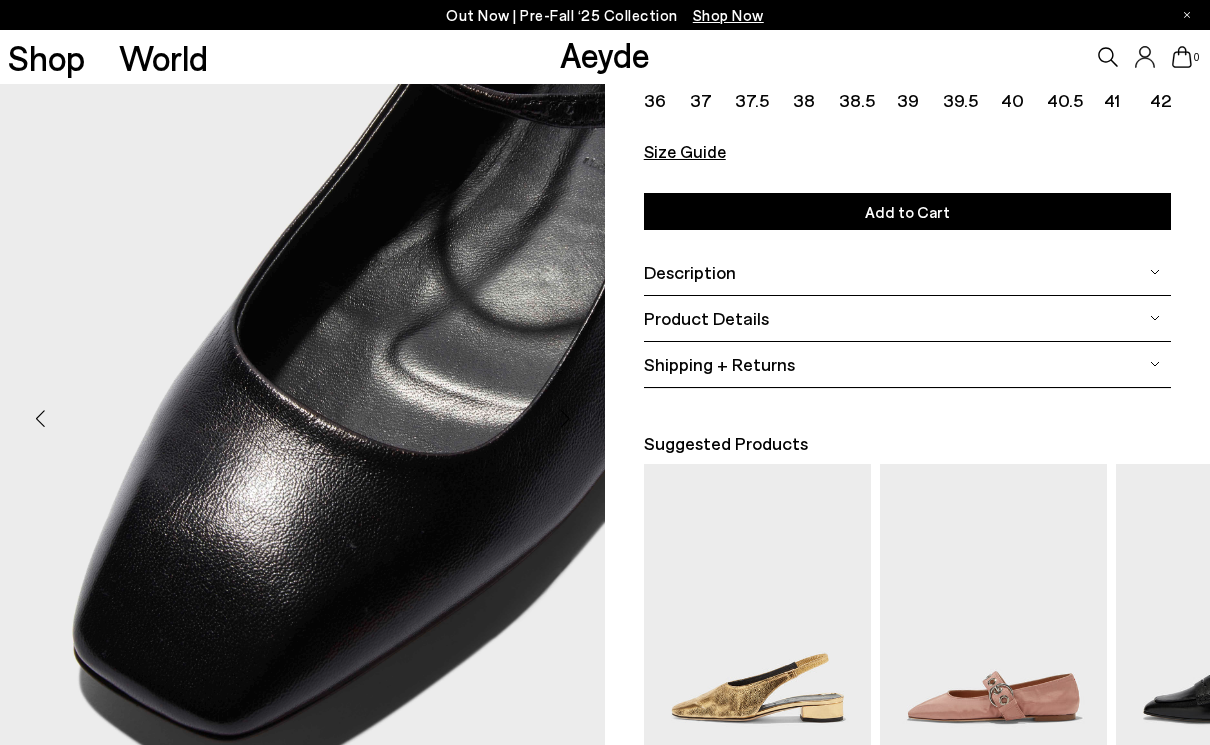 click at bounding box center (565, 418) 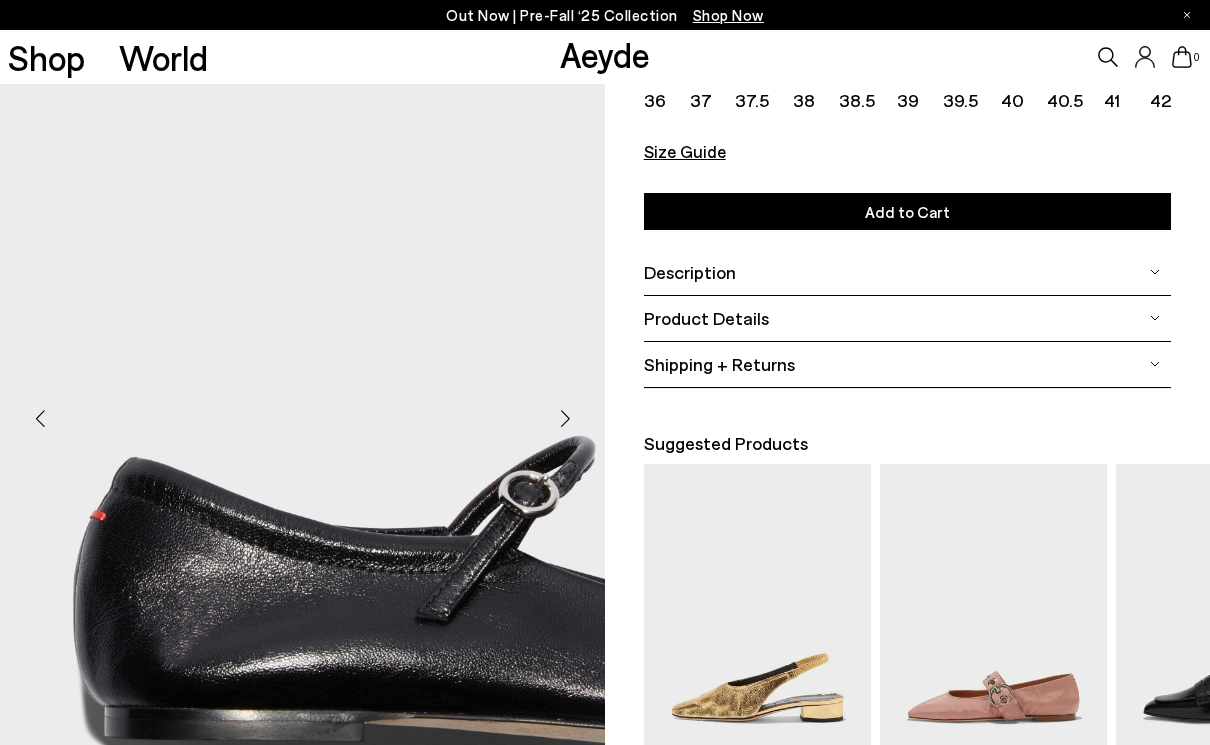 click at bounding box center (565, 418) 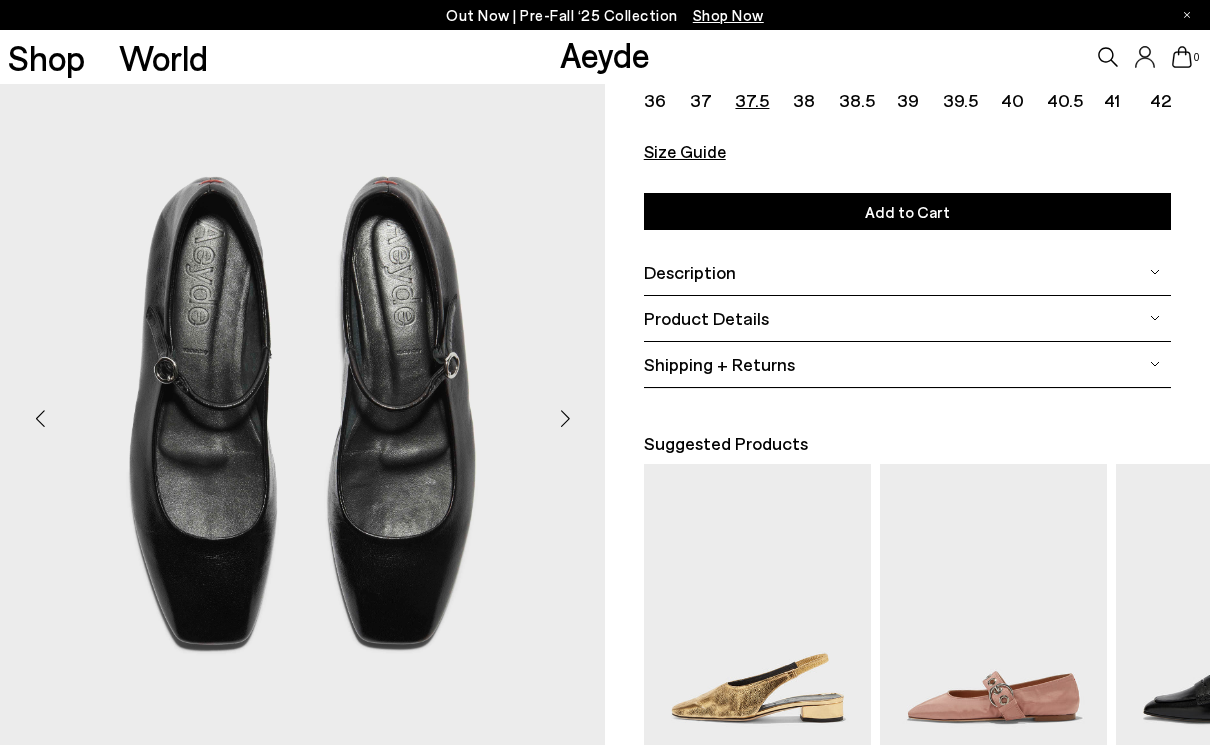 click on "37.5" at bounding box center [752, 100] 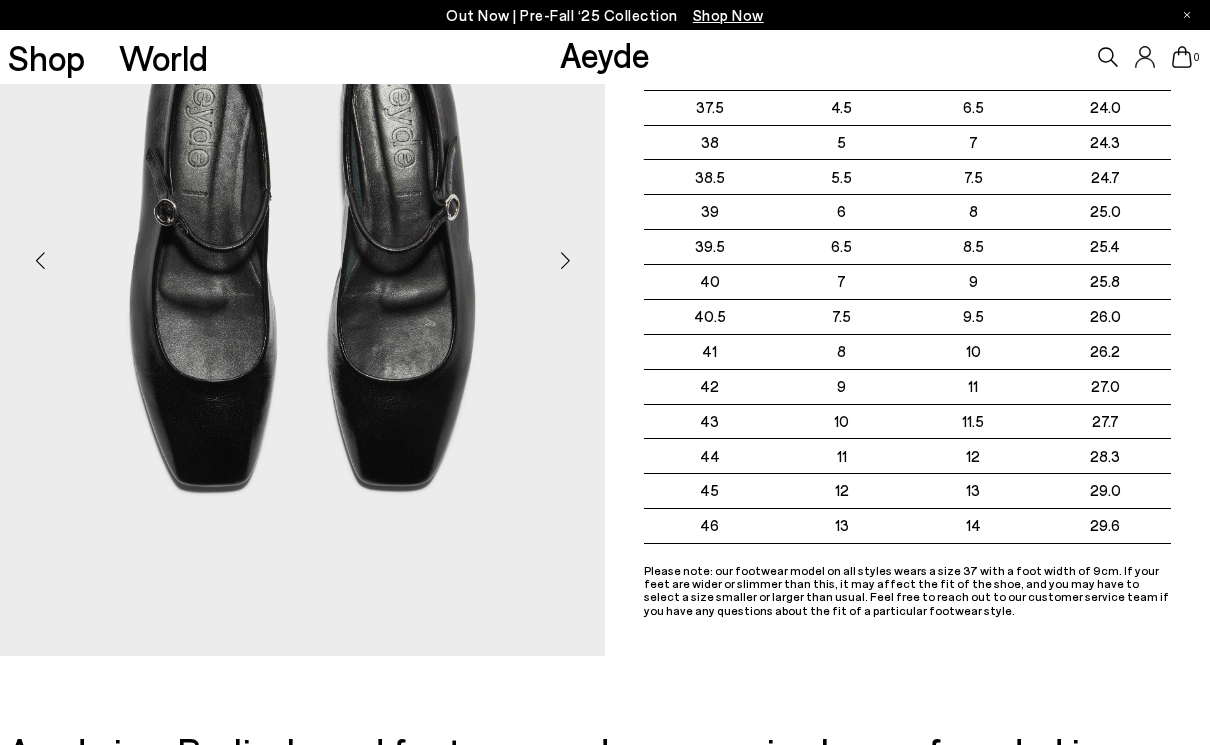 scroll, scrollTop: 0, scrollLeft: 0, axis: both 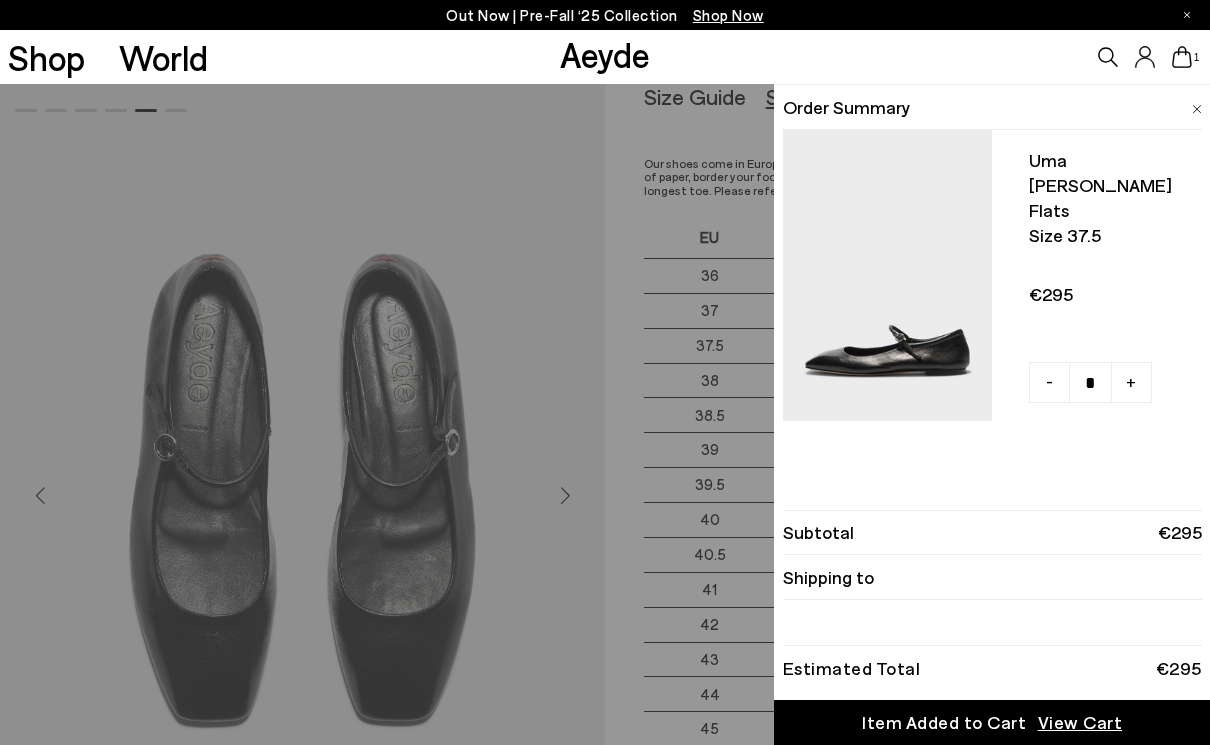 click on "Quick Add
Color
Size
View Details
Order Summary
Uma mary-jane flats
Size
37.5
- + No More Available" at bounding box center [605, 414] 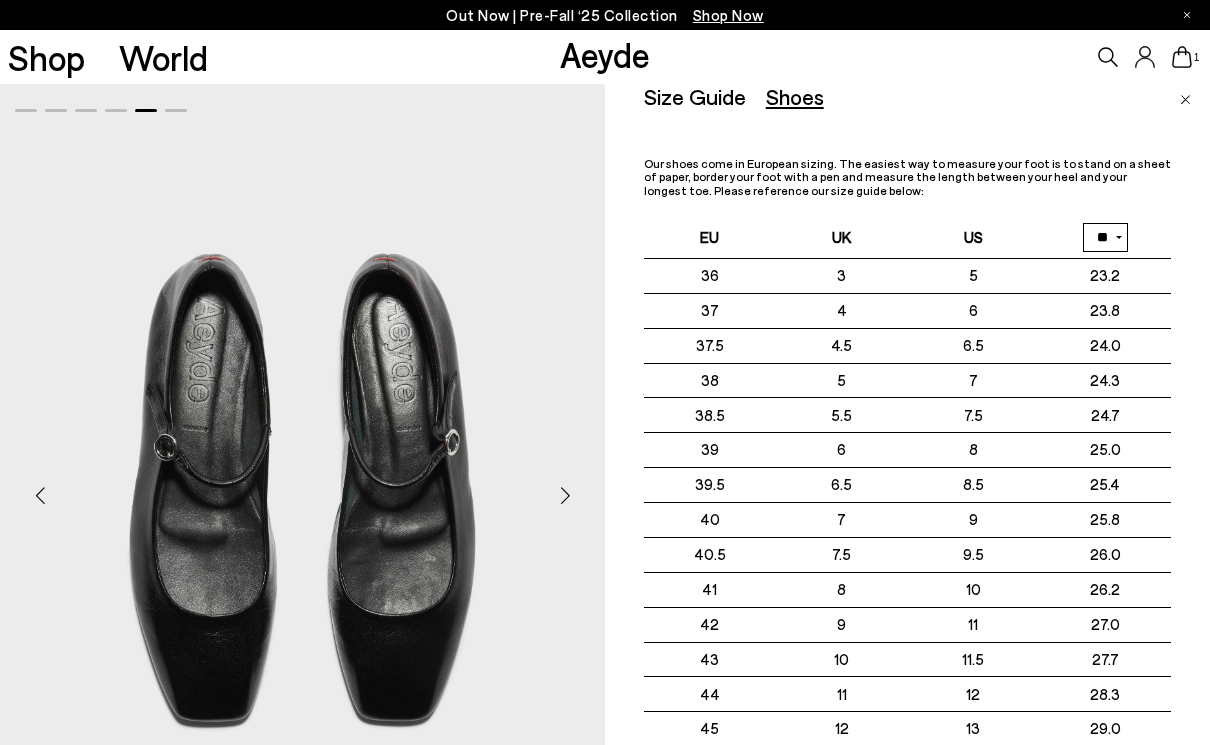 click on "1" at bounding box center (1008, 57) 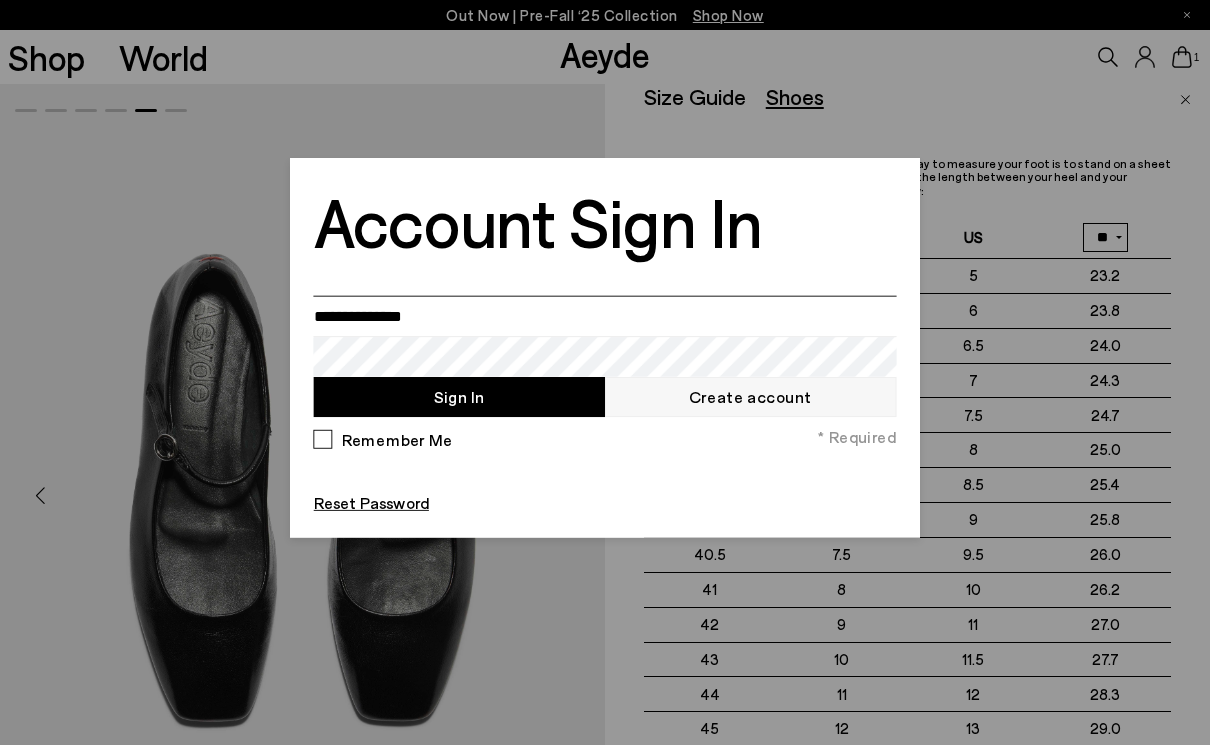 type on "**********" 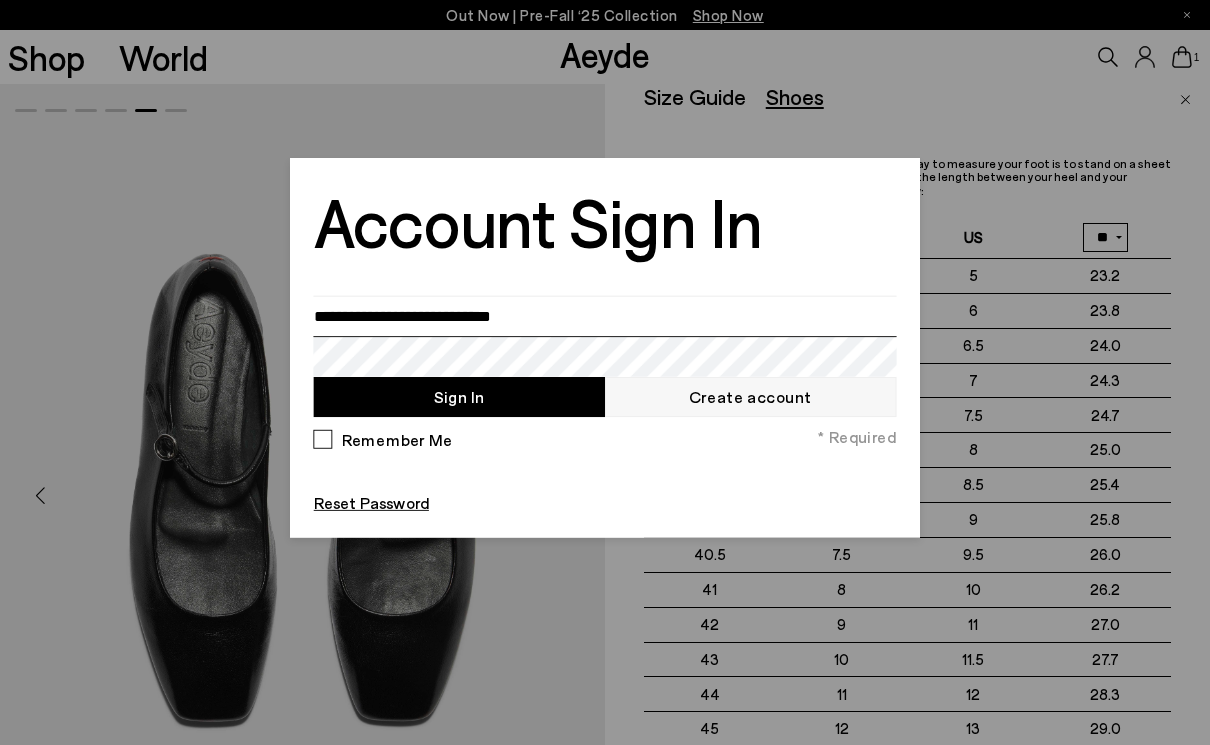 click on "Sign In" at bounding box center [459, 396] 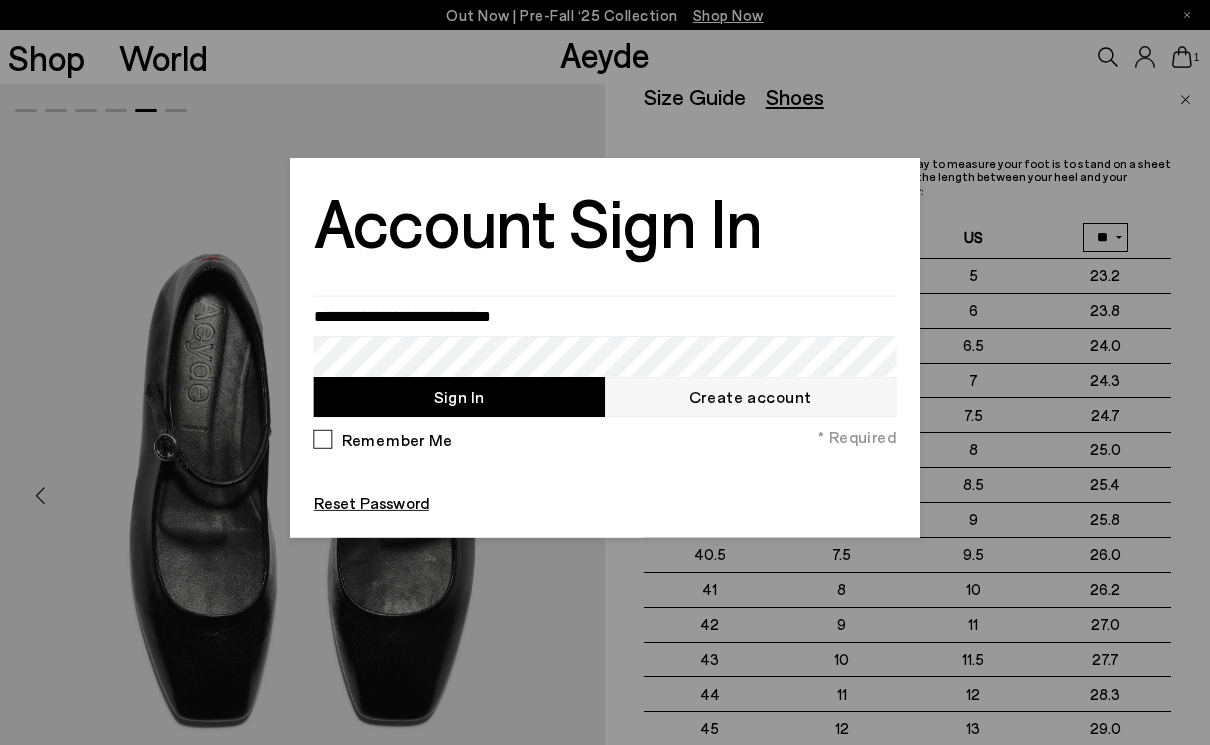 click on "Sign In" at bounding box center [459, 396] 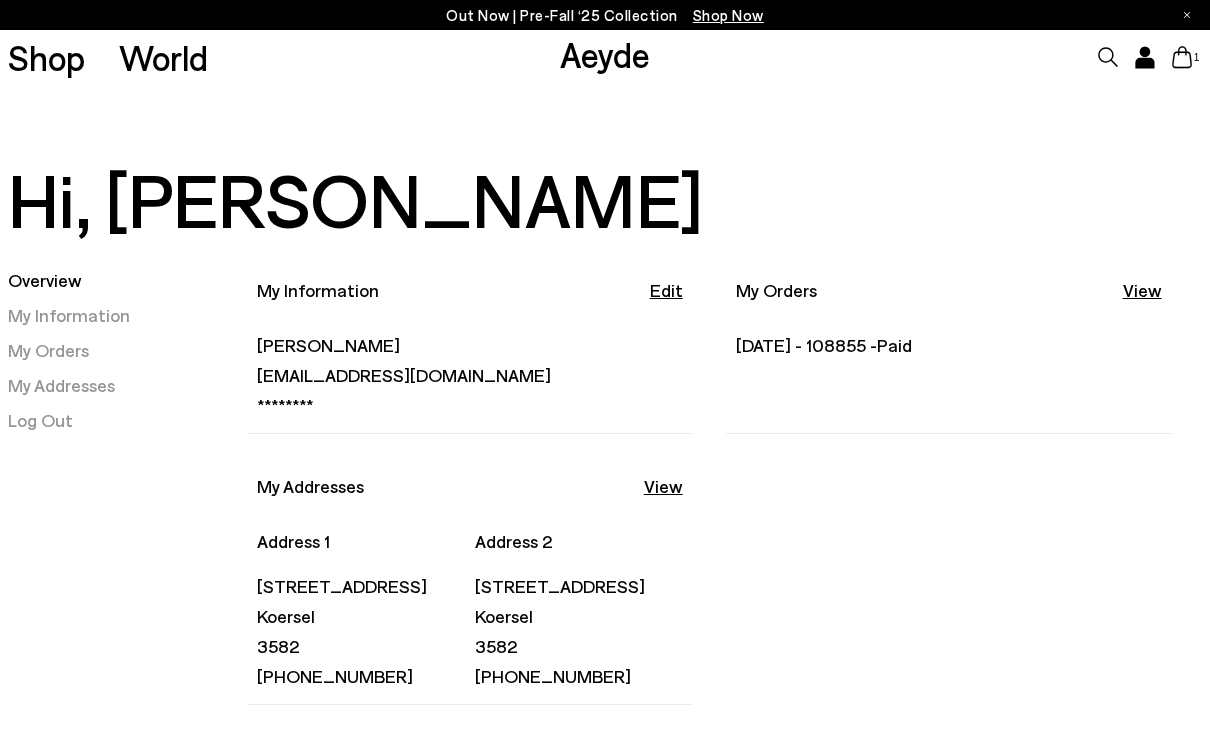 scroll, scrollTop: 0, scrollLeft: 0, axis: both 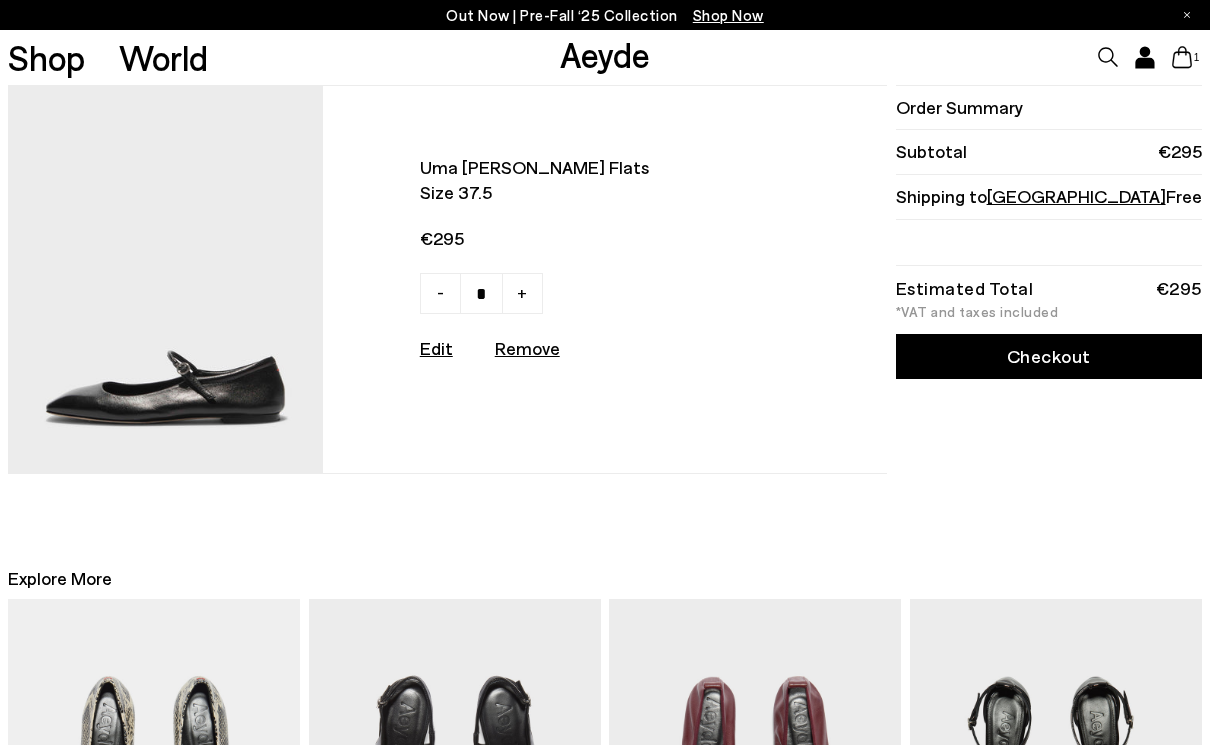 click on "Checkout" at bounding box center (1049, 356) 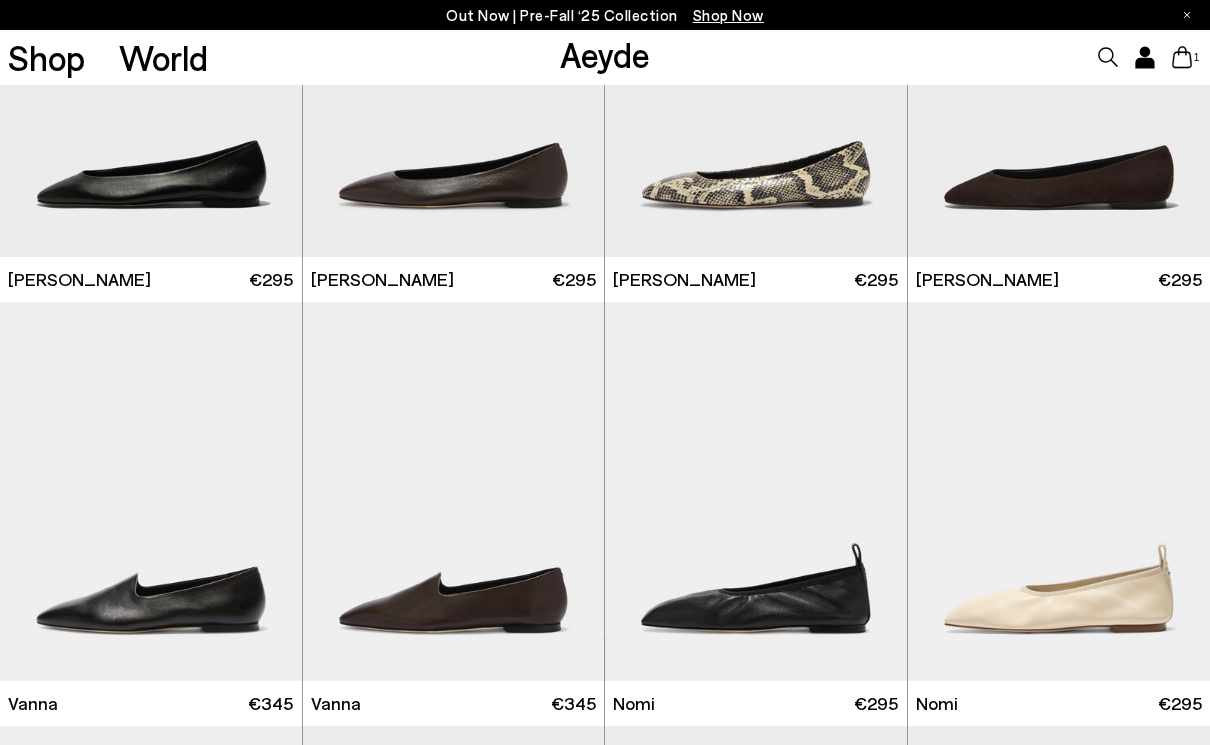 scroll, scrollTop: 243, scrollLeft: 0, axis: vertical 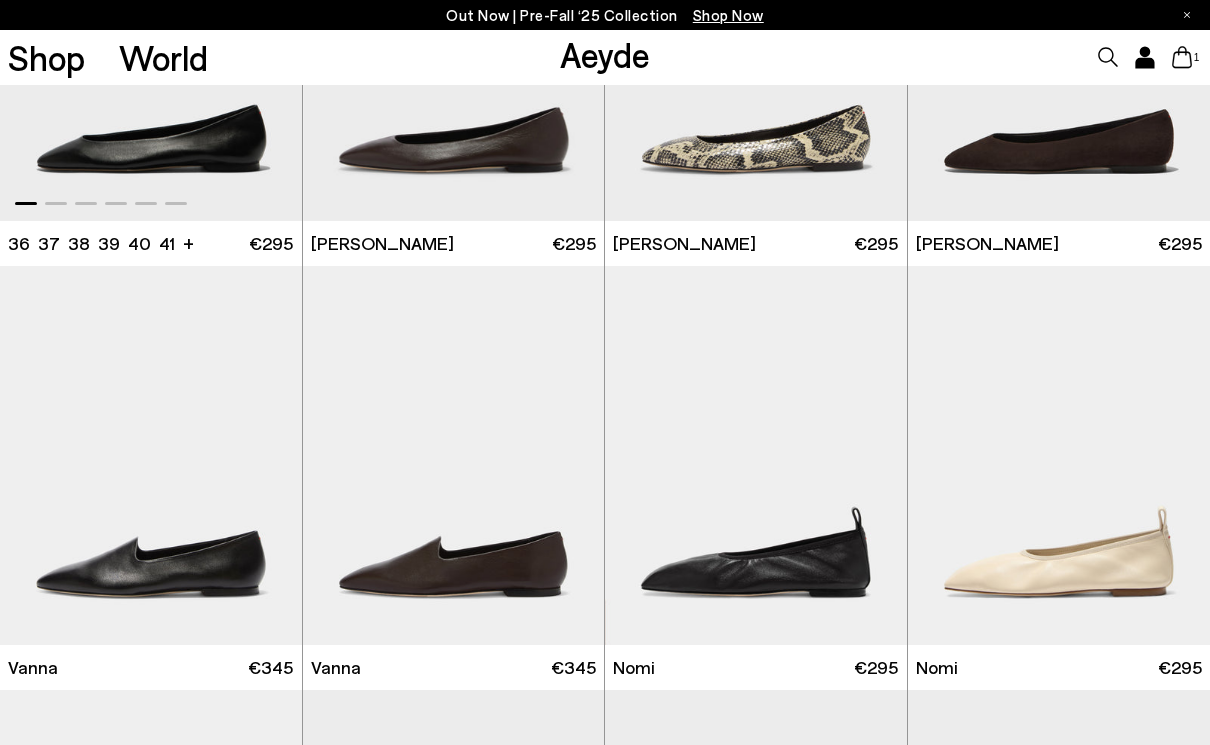 click at bounding box center [151, 31] 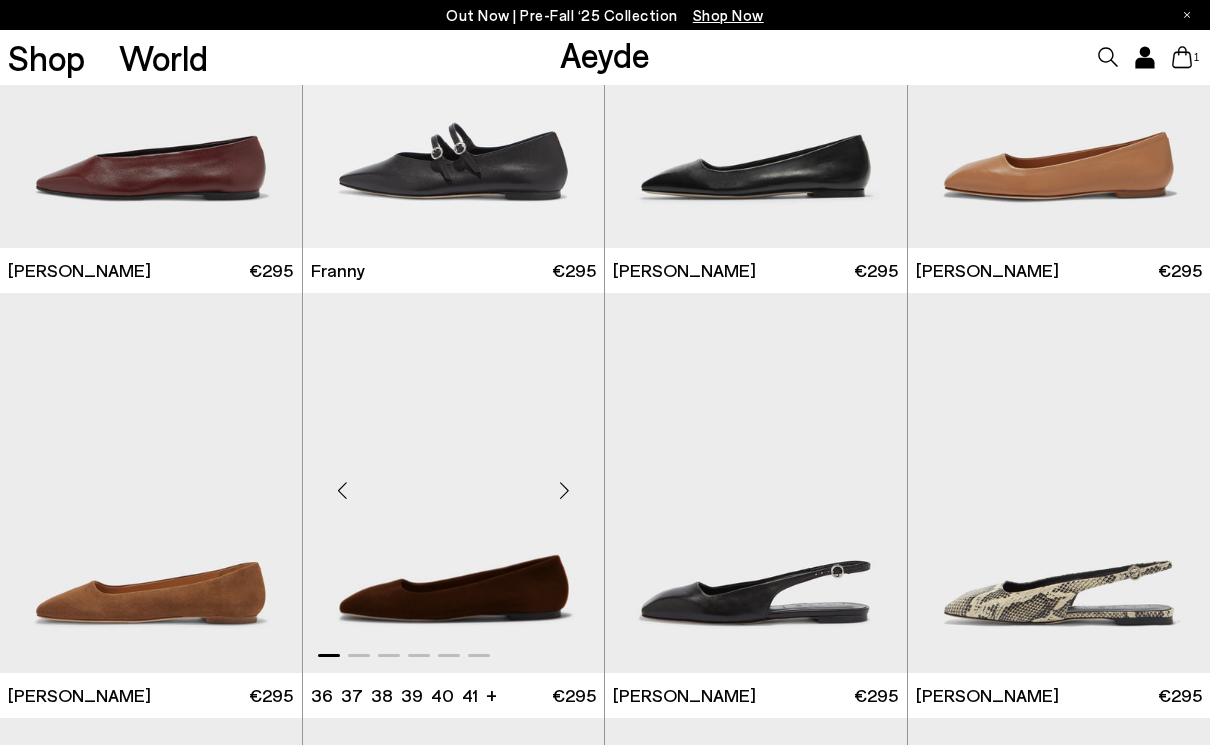scroll, scrollTop: 1908, scrollLeft: 0, axis: vertical 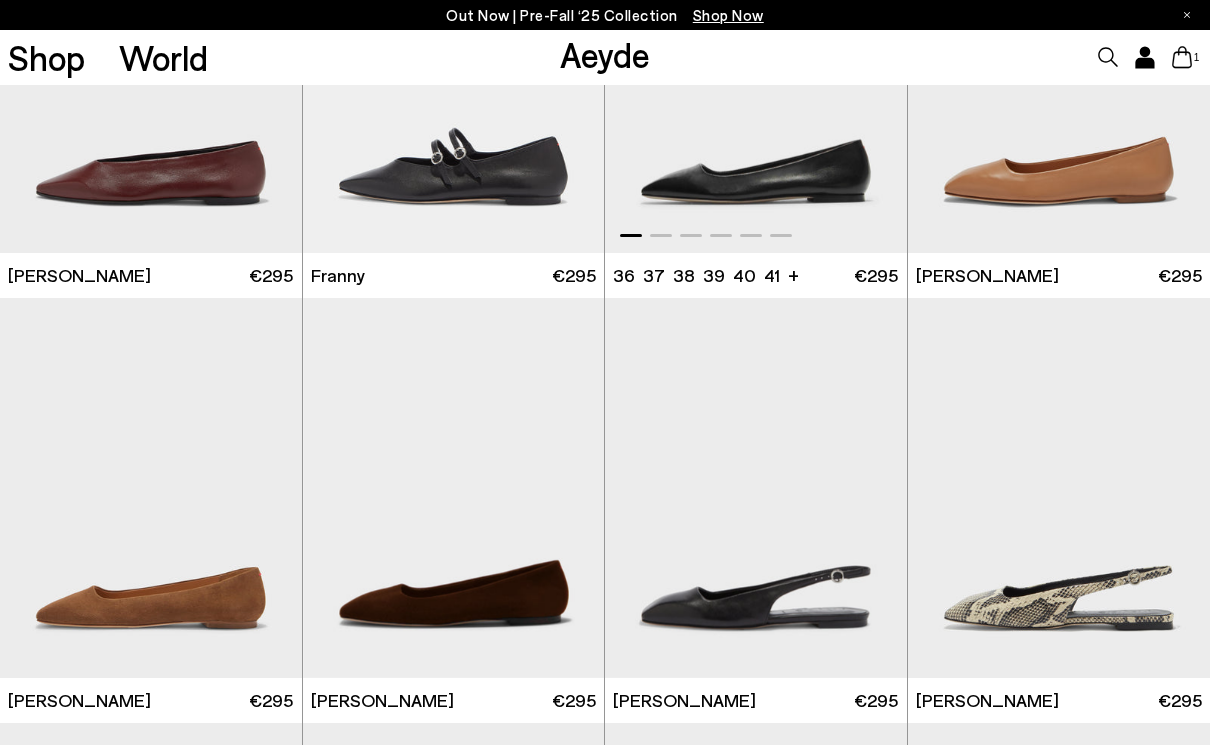 click at bounding box center [756, 63] 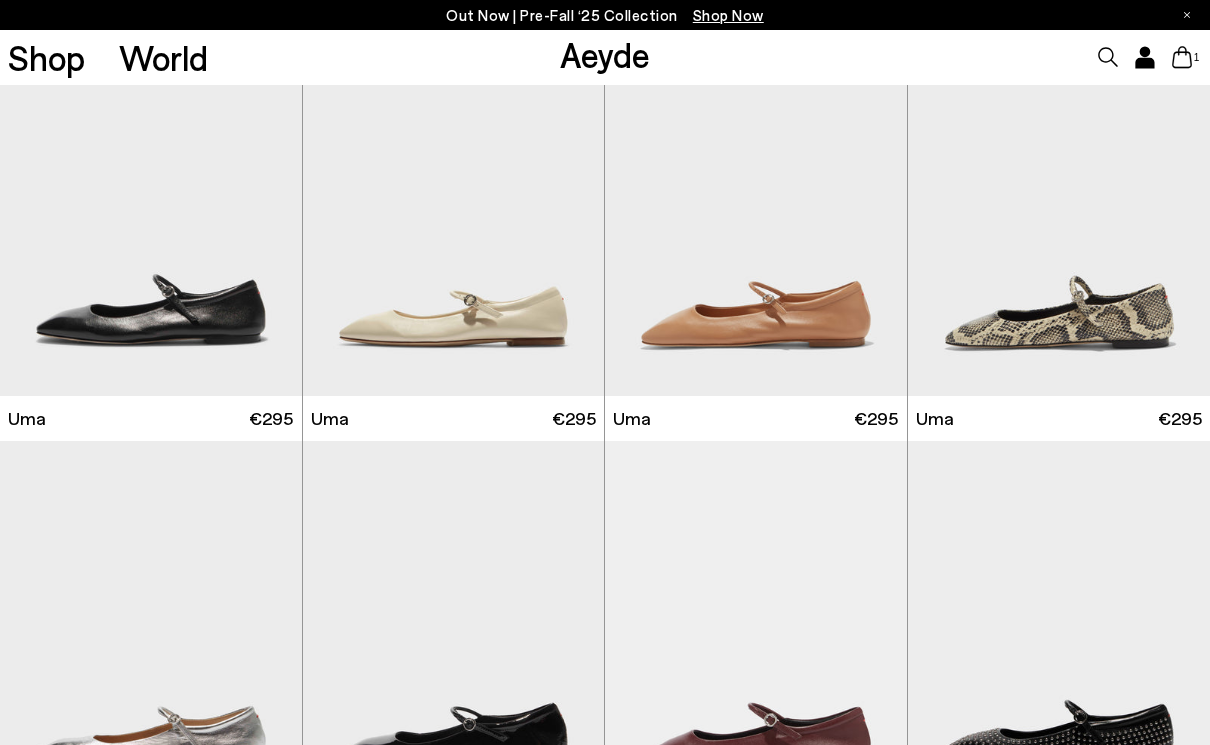 scroll, scrollTop: 2616, scrollLeft: 0, axis: vertical 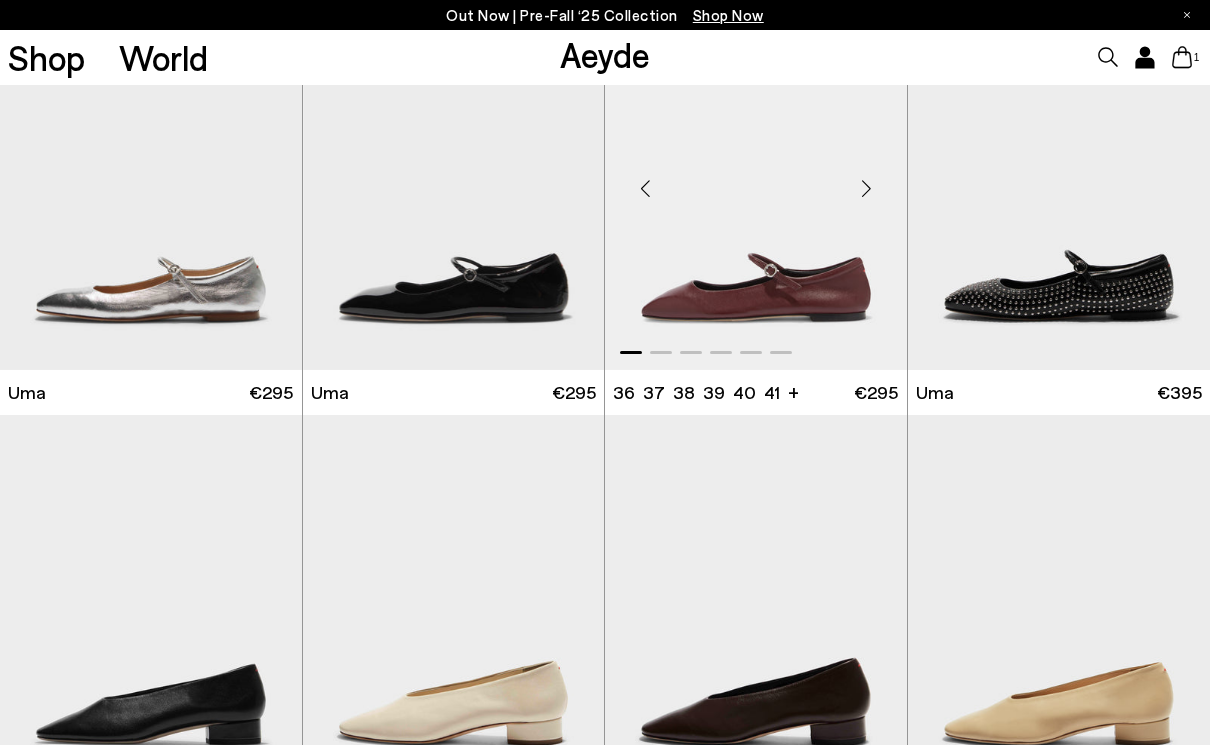 click at bounding box center (756, 180) 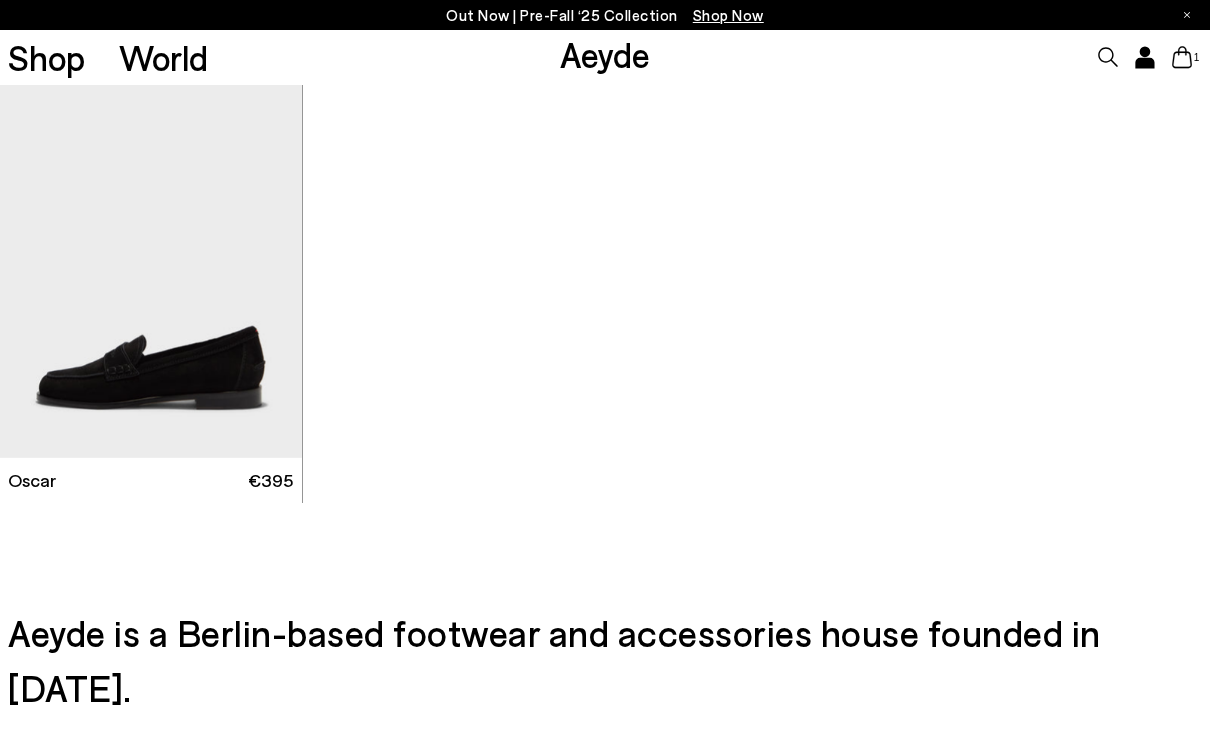 scroll, scrollTop: 8921, scrollLeft: 0, axis: vertical 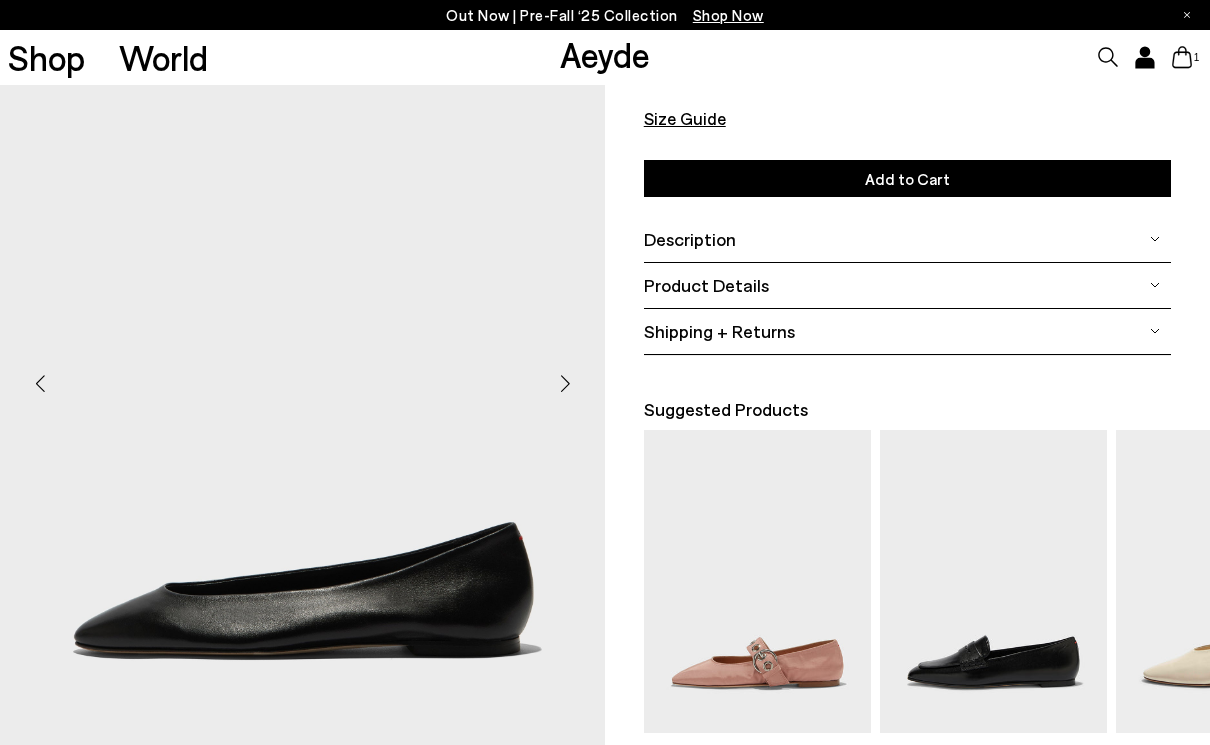 click at bounding box center (565, 383) 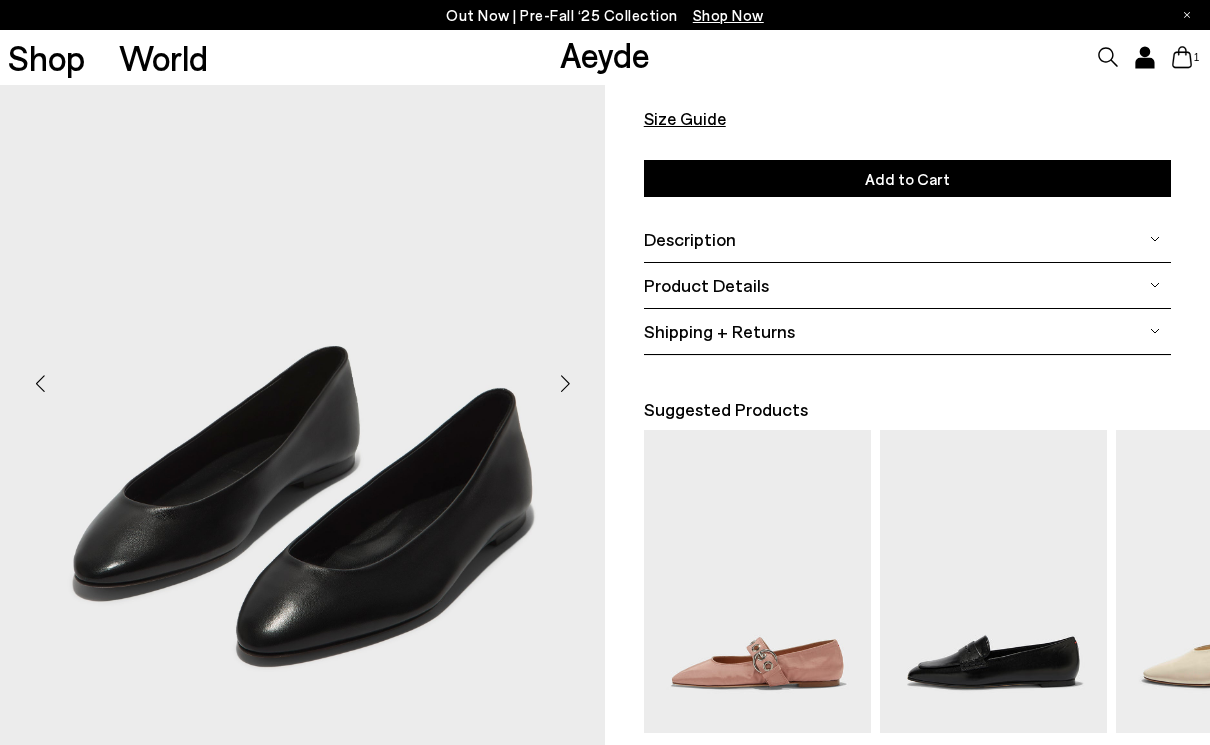 click at bounding box center [565, 383] 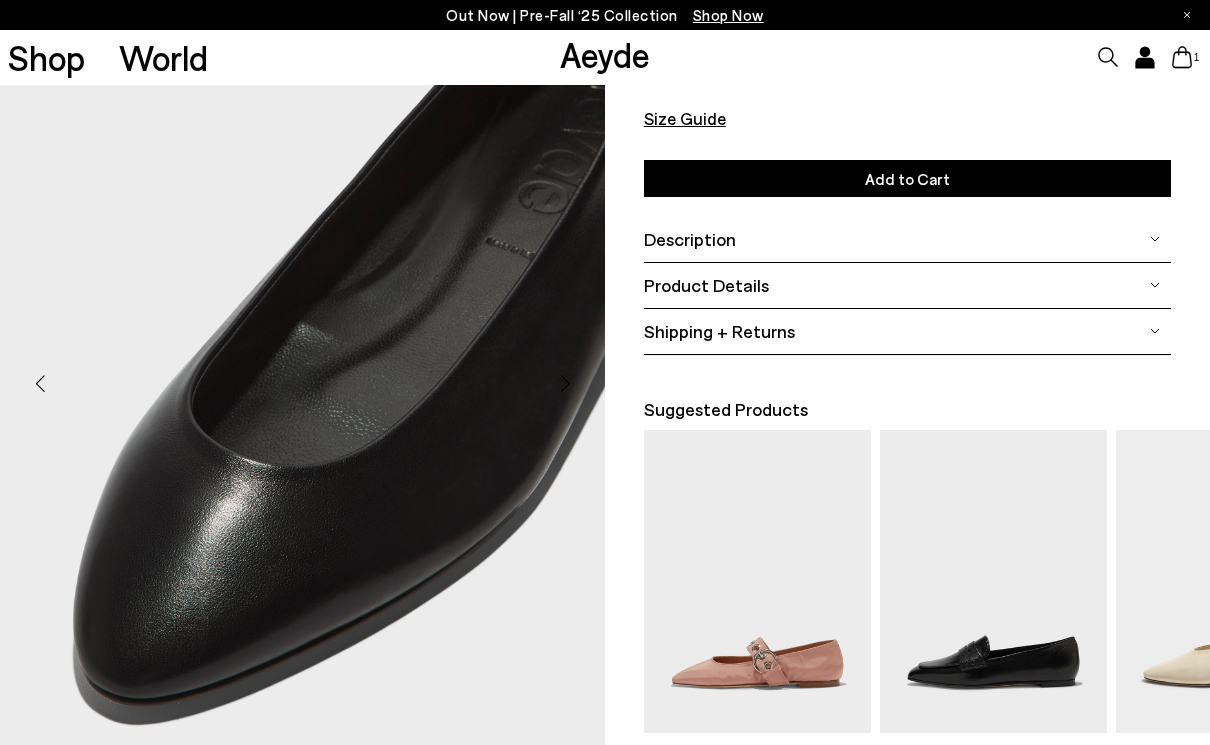 click at bounding box center [565, 383] 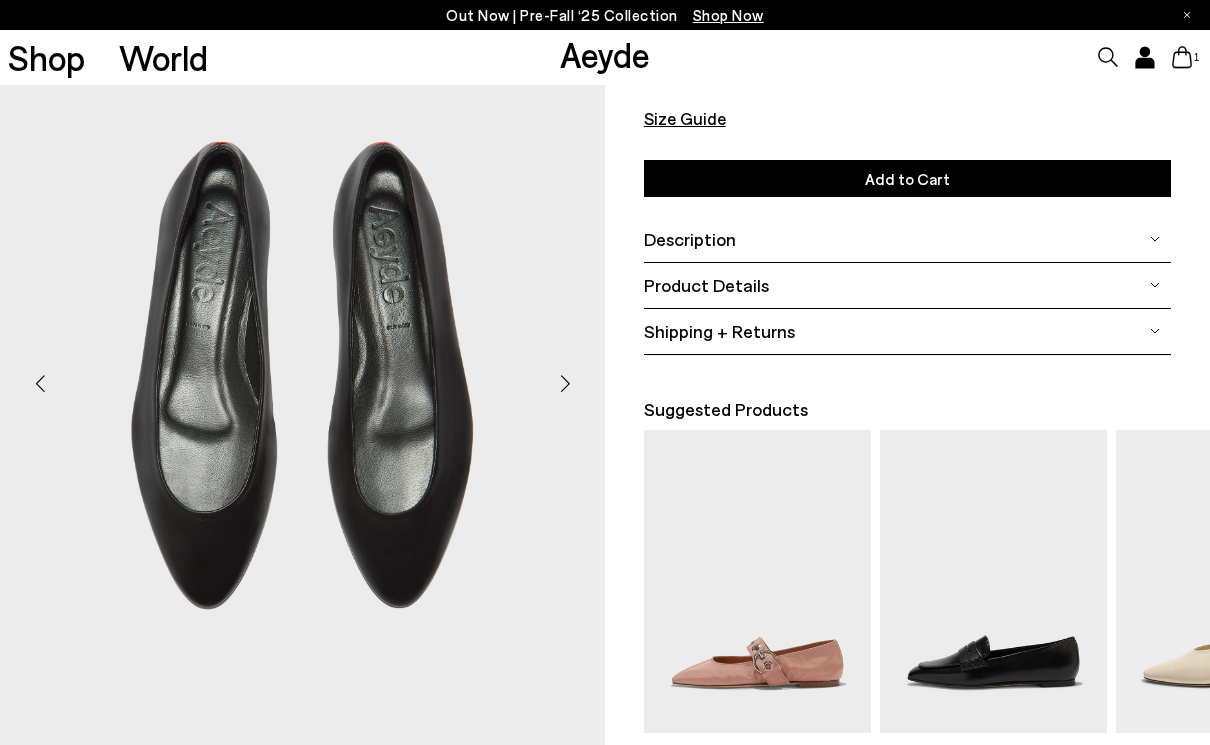 click at bounding box center [565, 383] 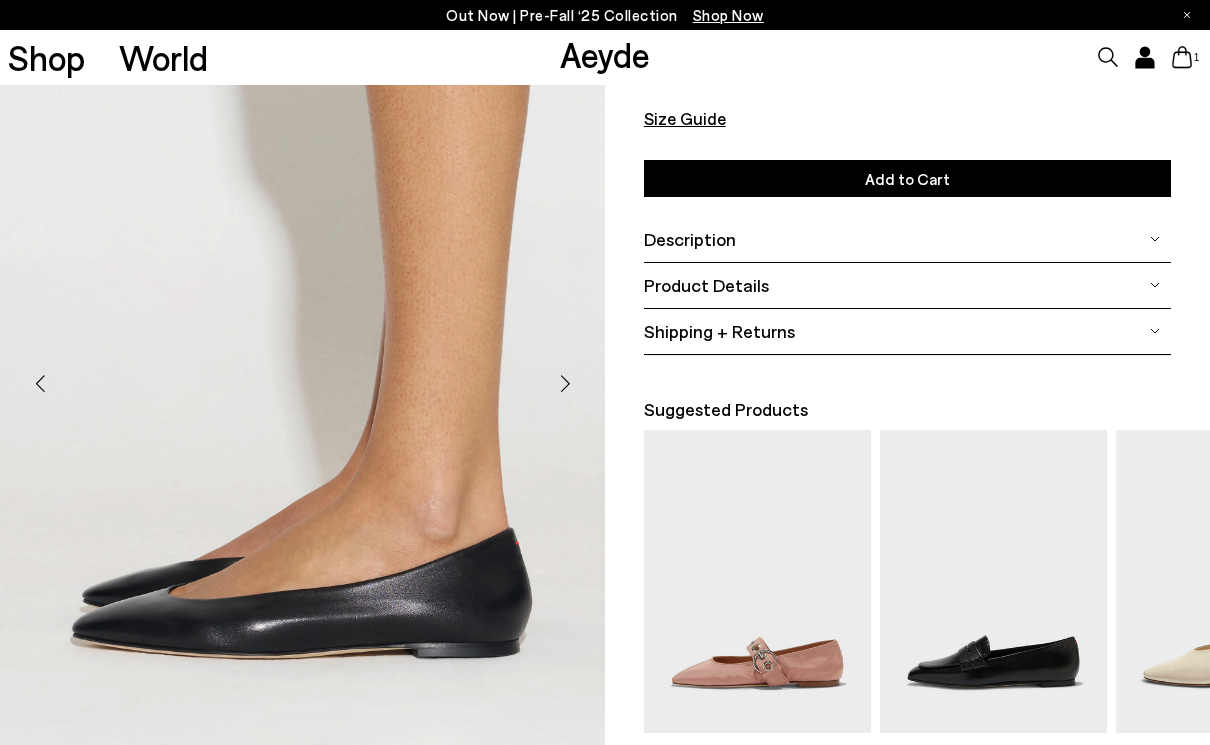 click at bounding box center (565, 383) 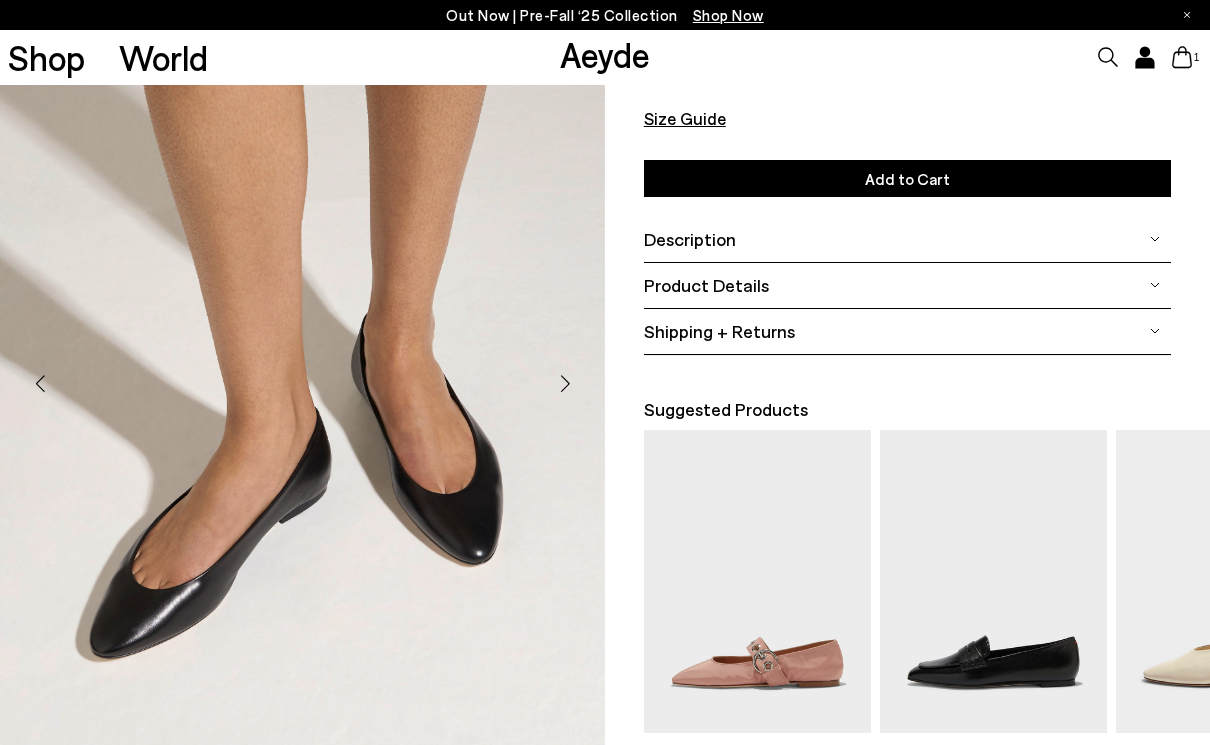 click at bounding box center [565, 383] 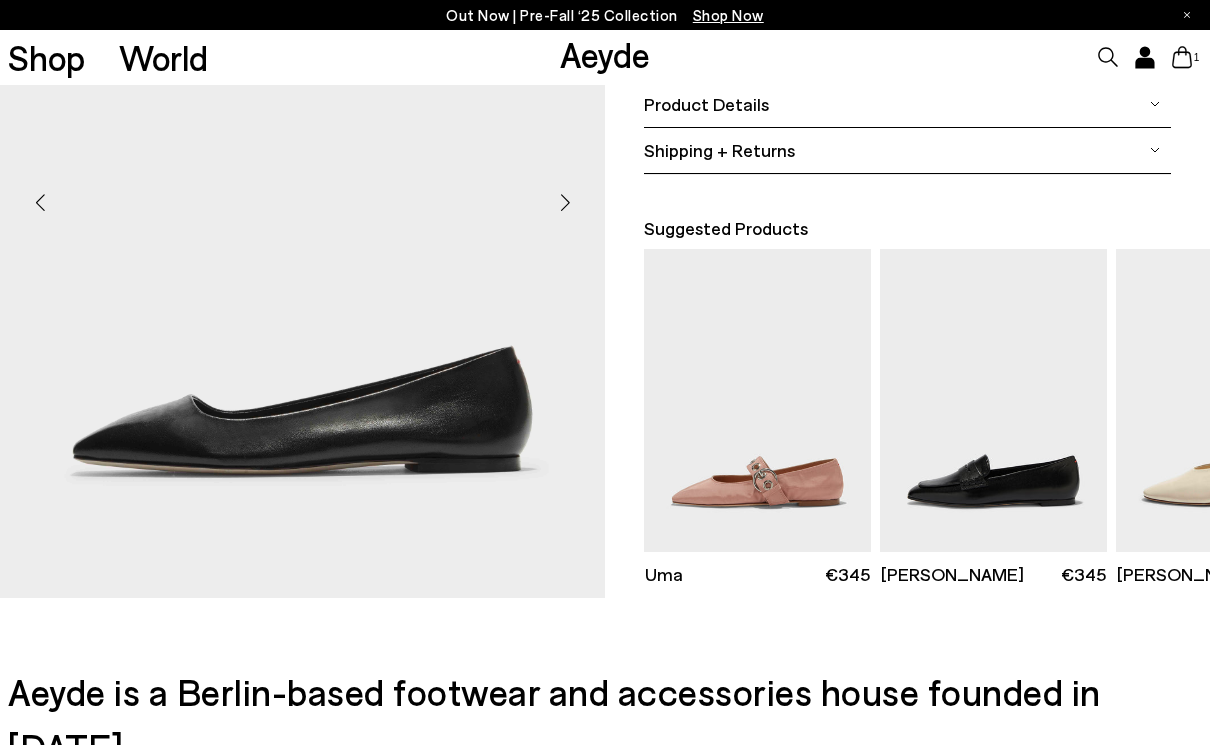 scroll, scrollTop: 463, scrollLeft: 0, axis: vertical 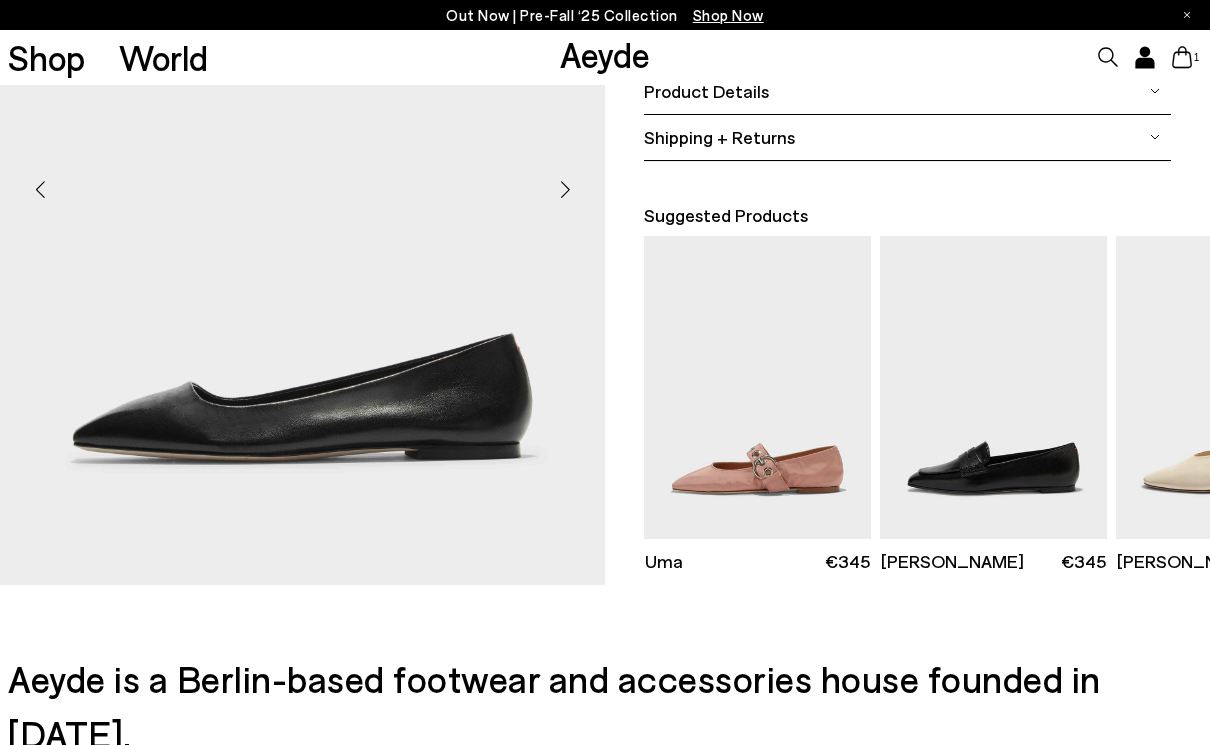 click at bounding box center (565, 189) 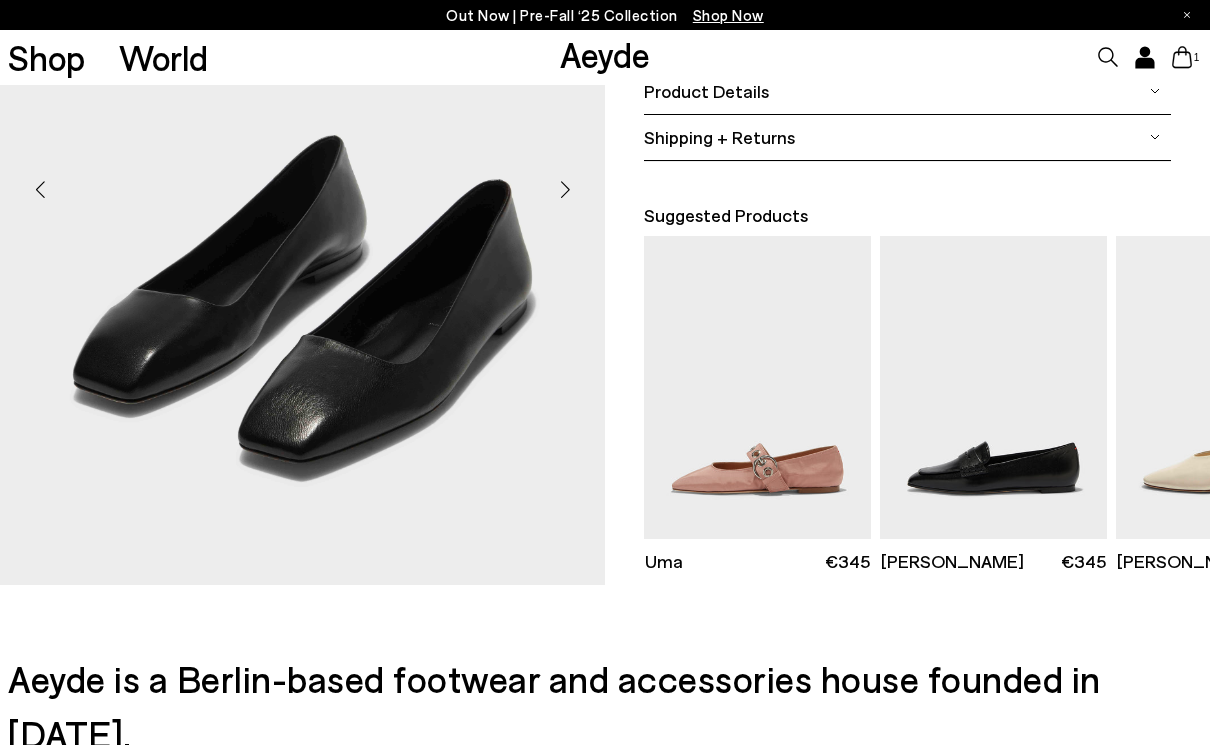 click at bounding box center [565, 189] 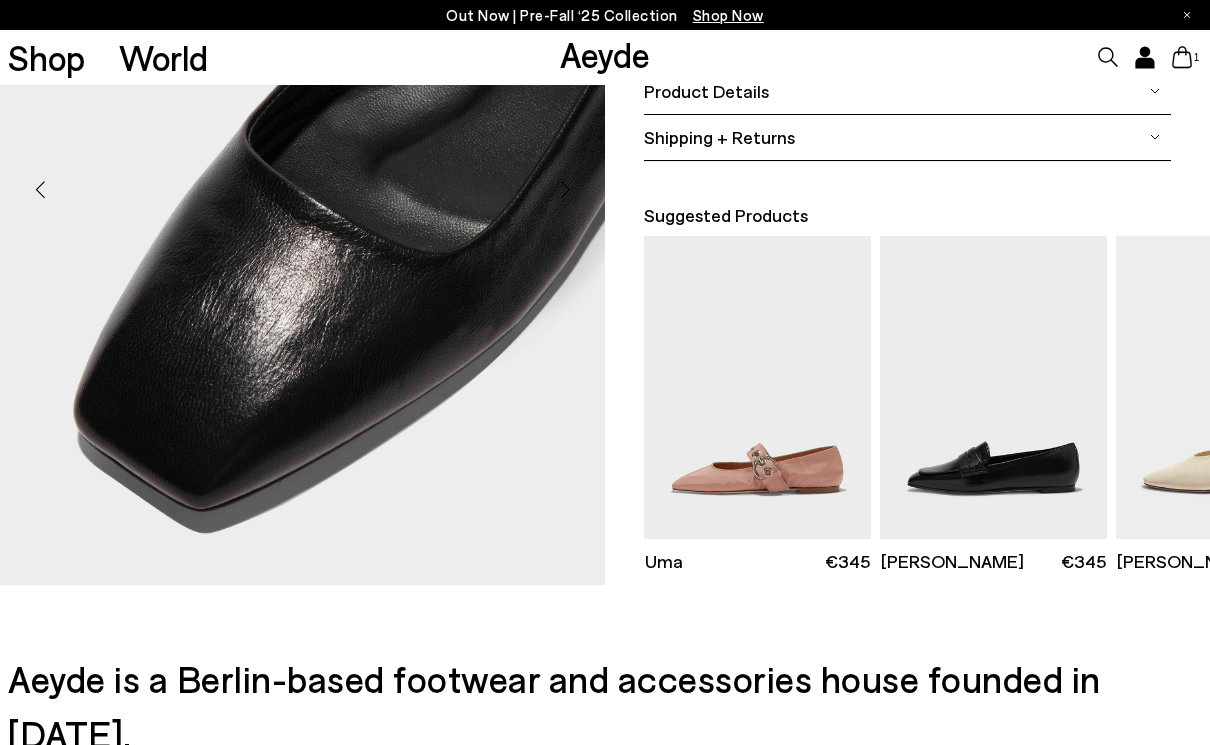 click at bounding box center [565, 189] 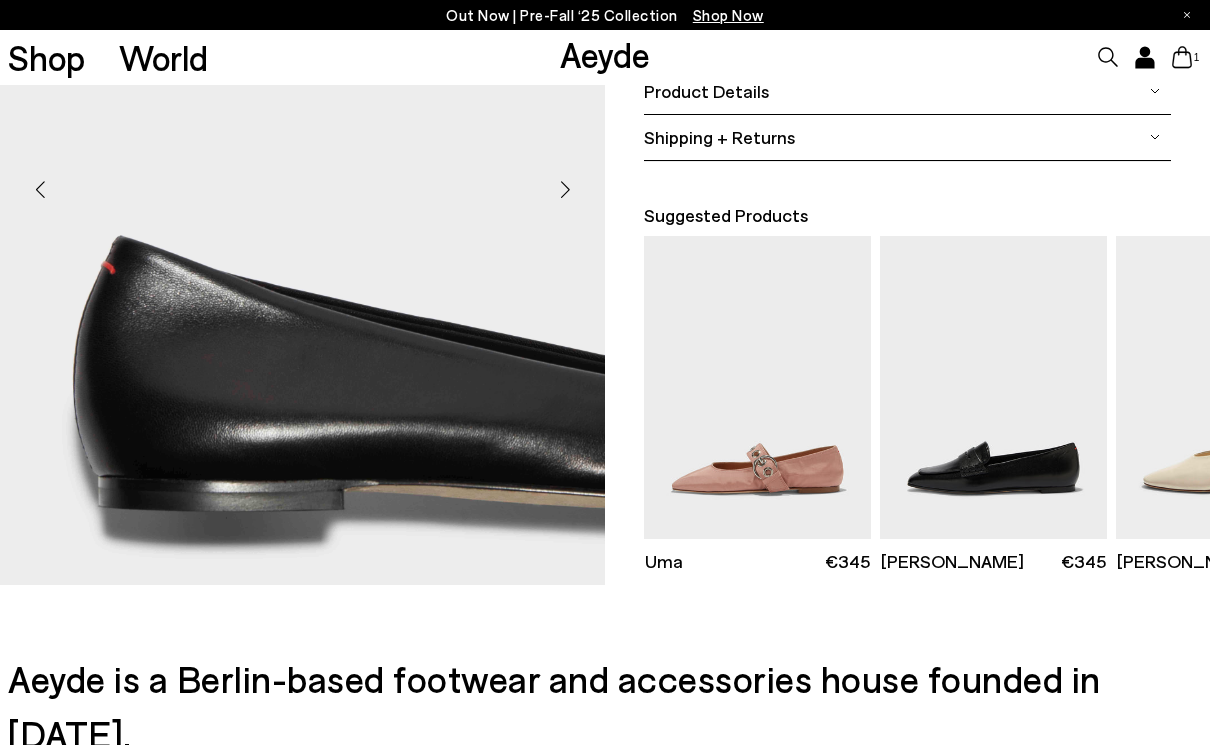 click at bounding box center (565, 189) 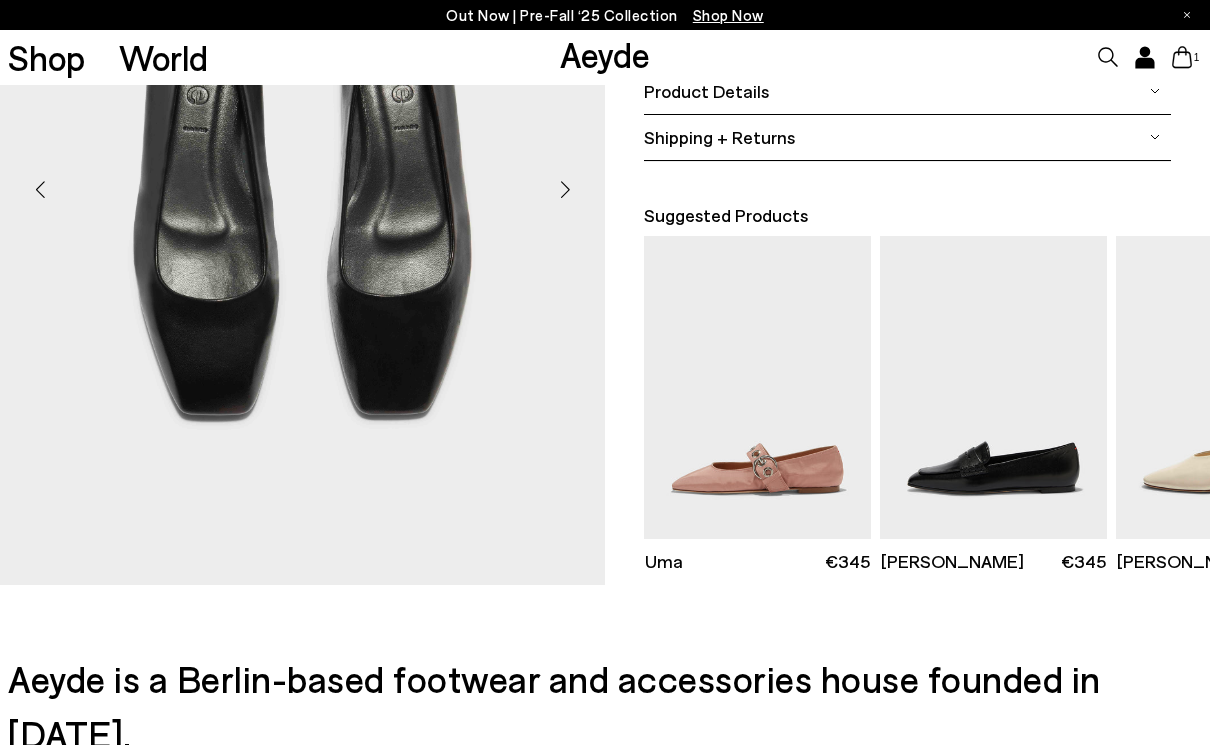 click at bounding box center [565, 189] 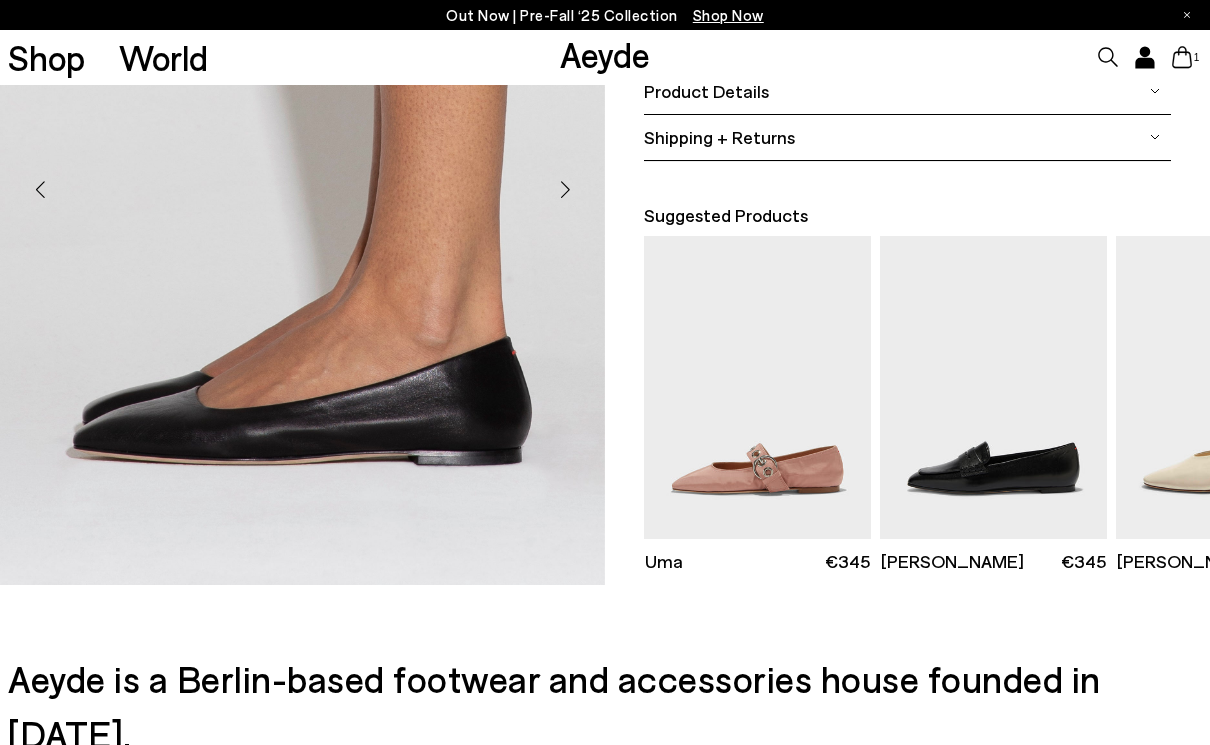 click at bounding box center [565, 189] 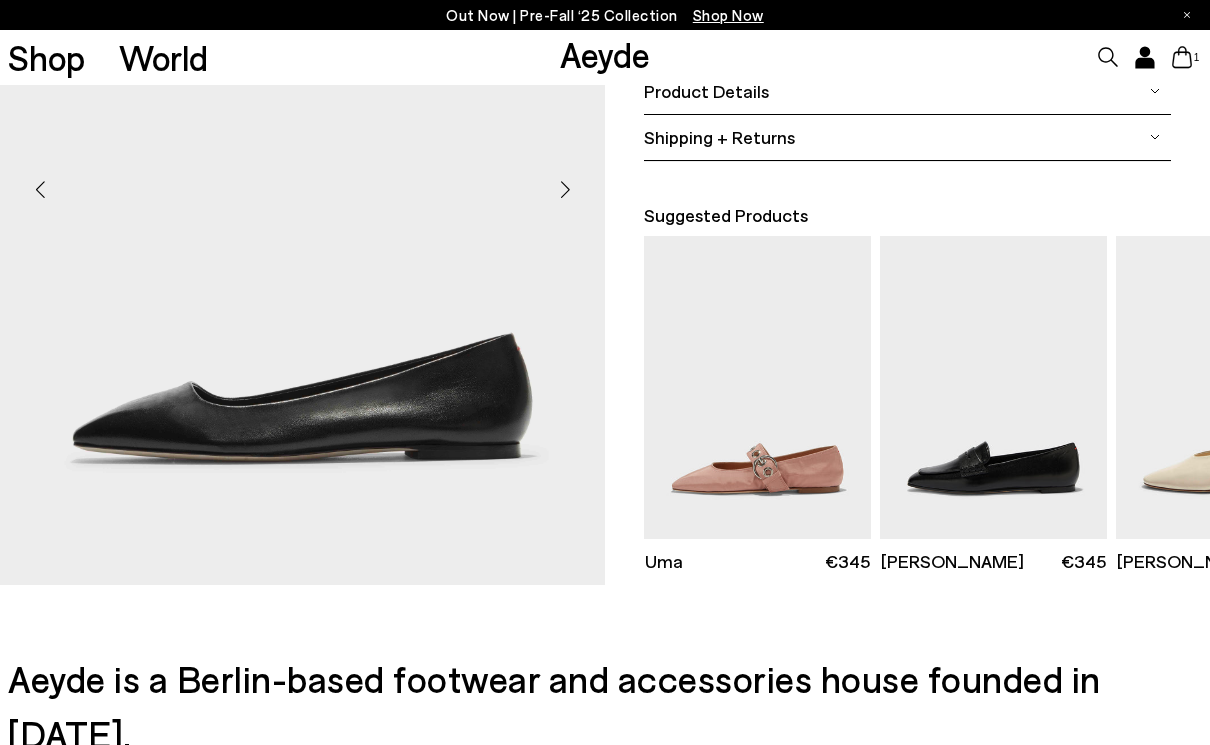 click at bounding box center (565, 189) 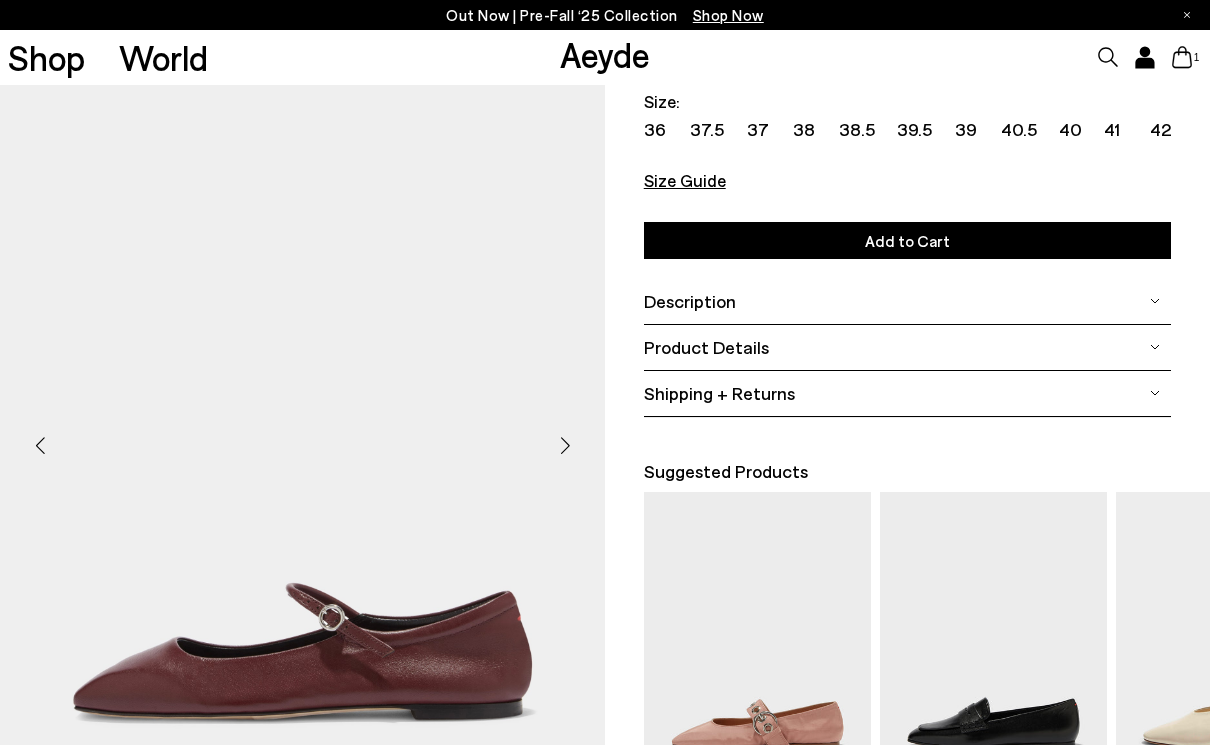 scroll, scrollTop: 232, scrollLeft: 0, axis: vertical 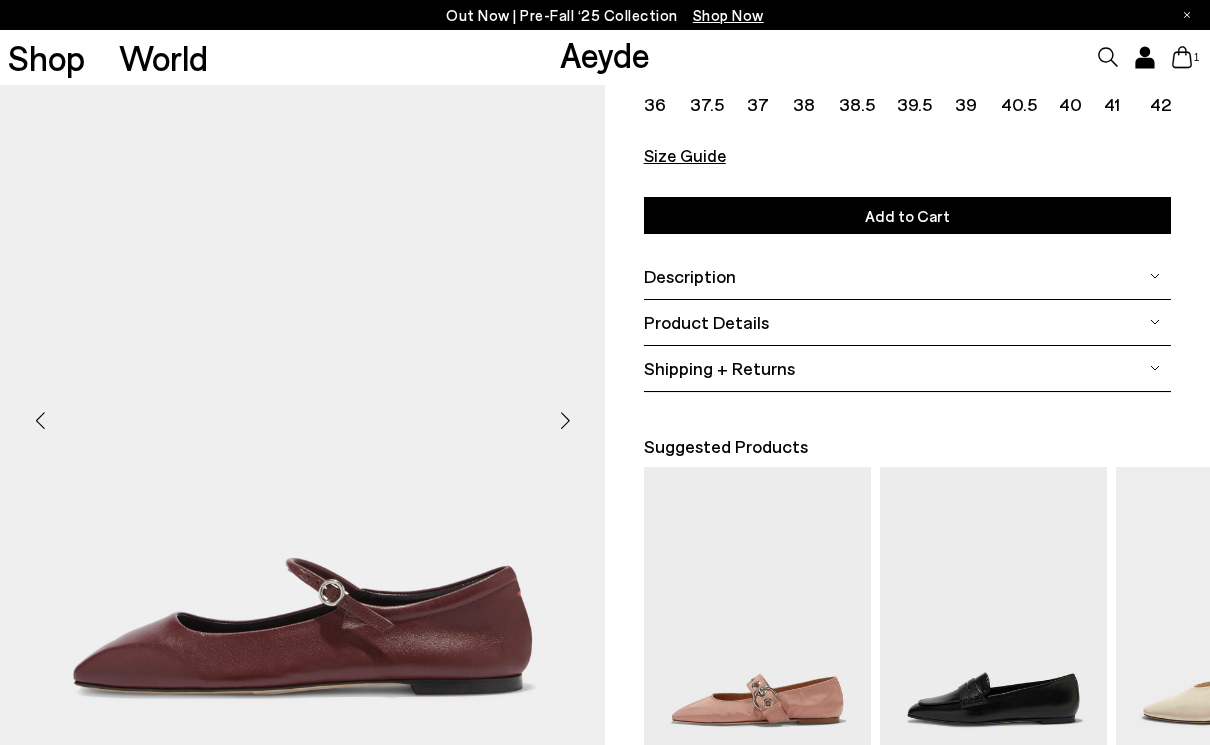 click at bounding box center (565, 420) 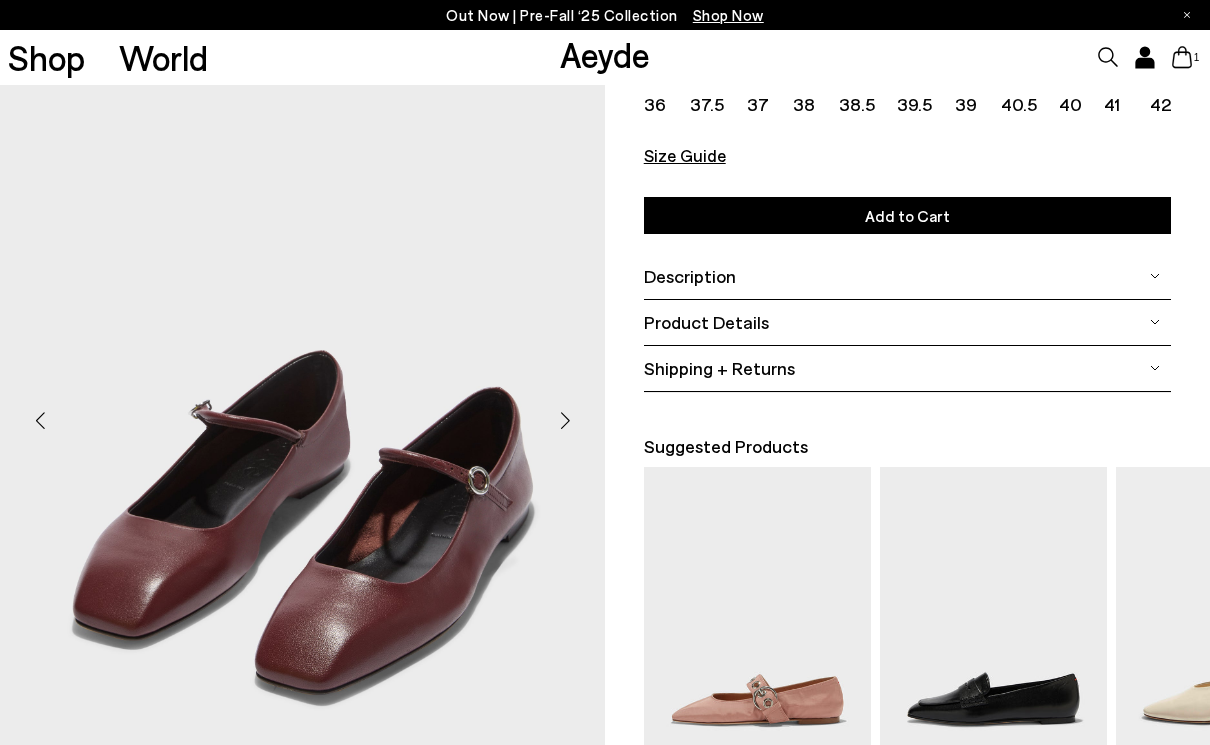 click at bounding box center [565, 420] 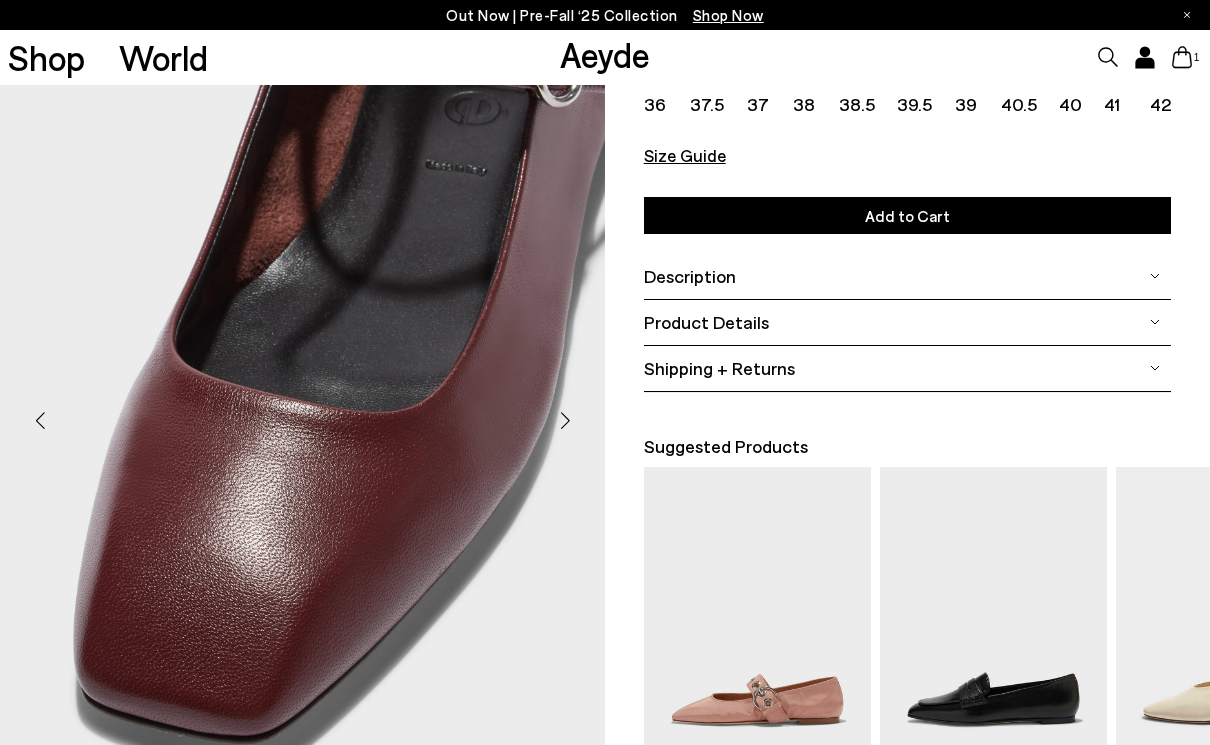click at bounding box center [565, 420] 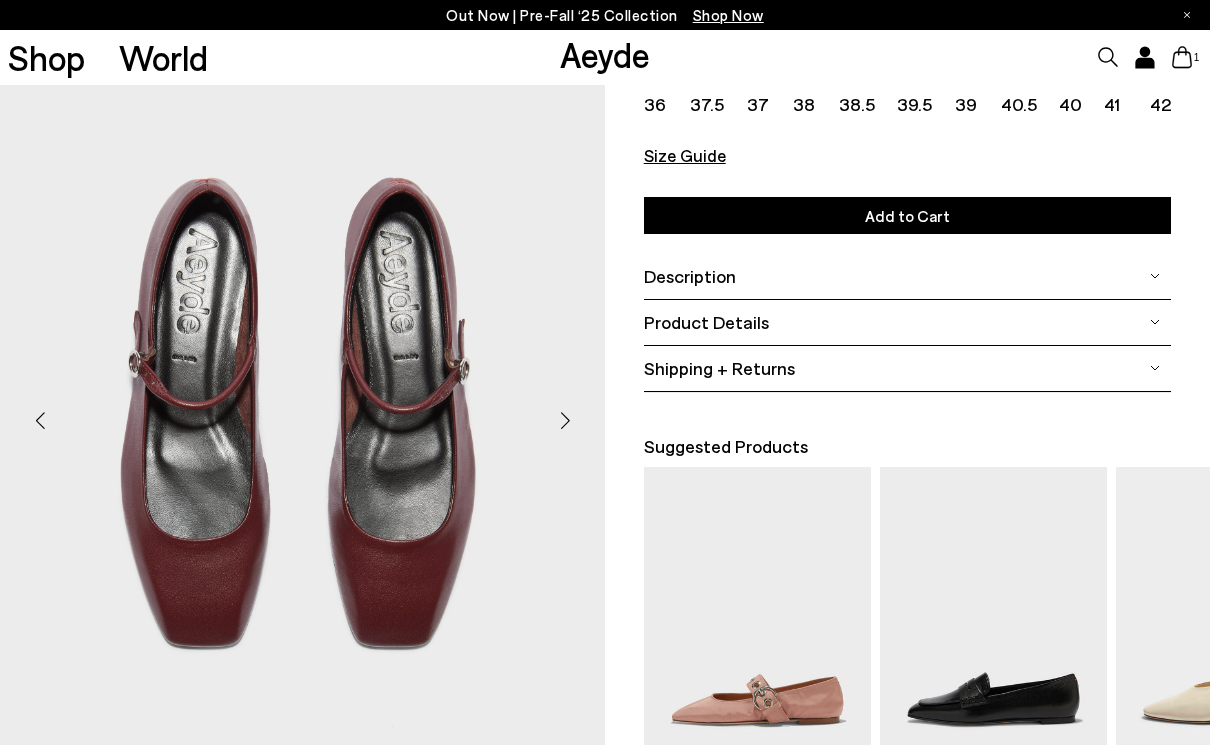 click at bounding box center (565, 420) 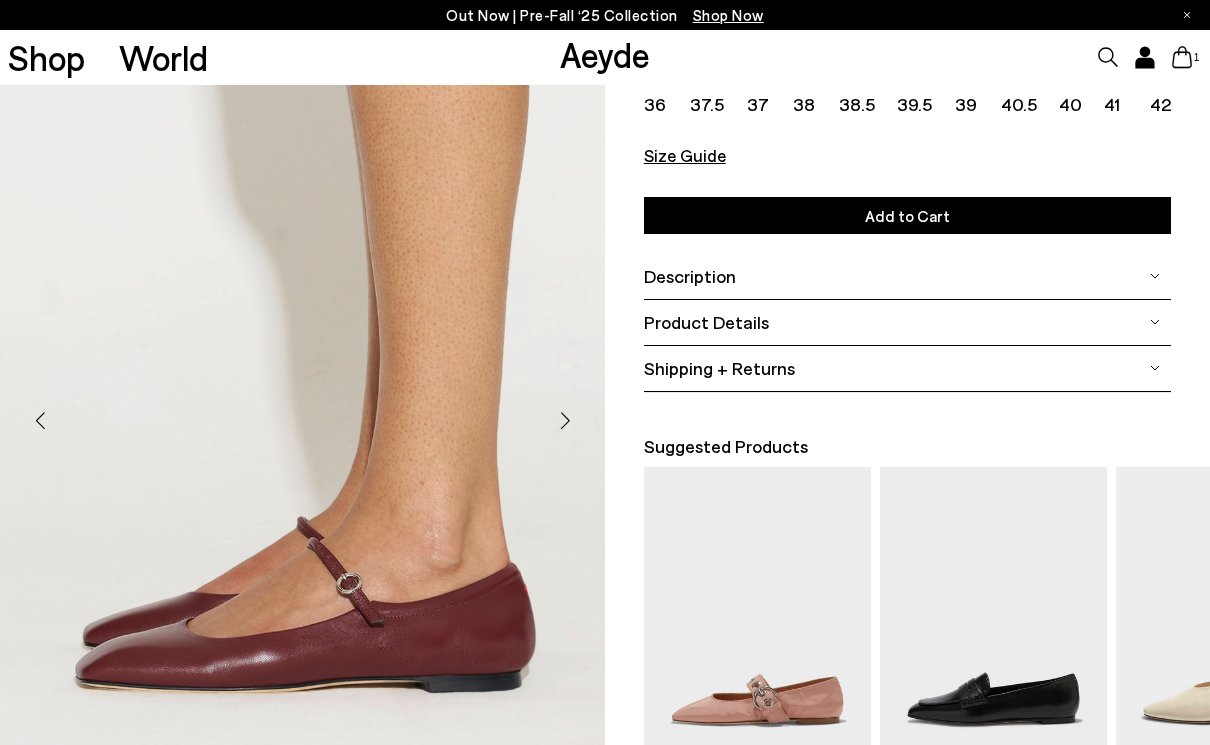 click at bounding box center (565, 420) 